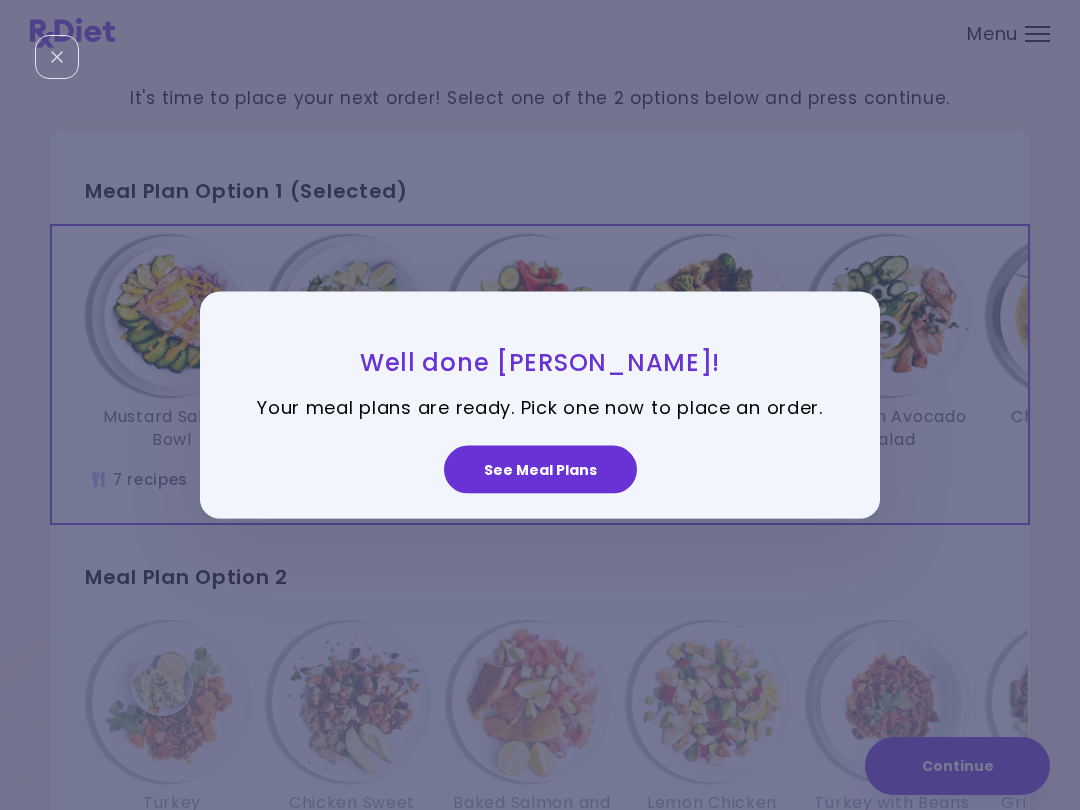 scroll, scrollTop: 0, scrollLeft: 0, axis: both 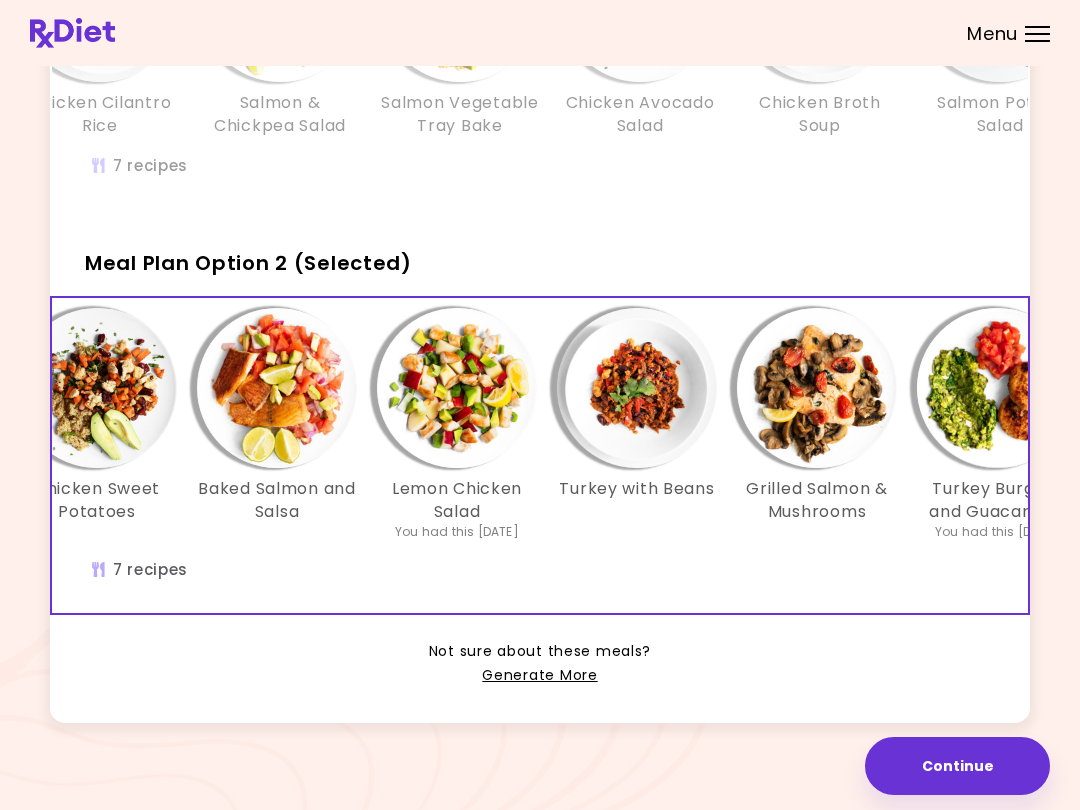 click on "Generate More" at bounding box center (539, 676) 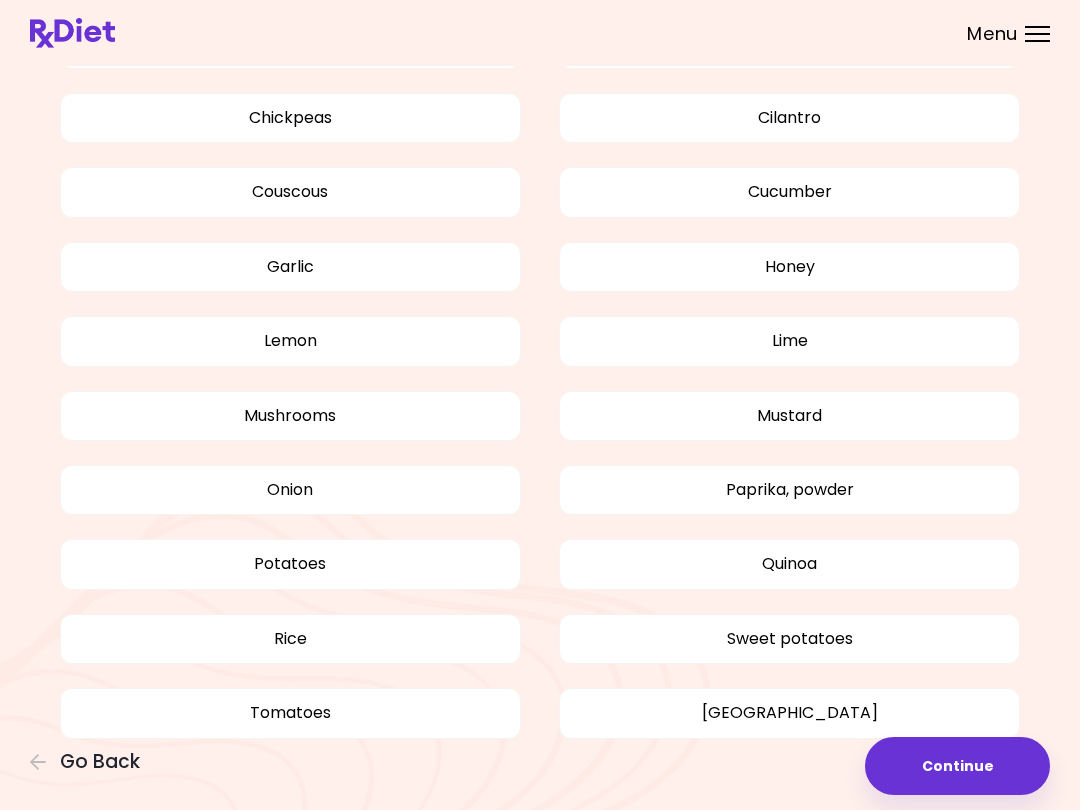 scroll, scrollTop: 1329, scrollLeft: 0, axis: vertical 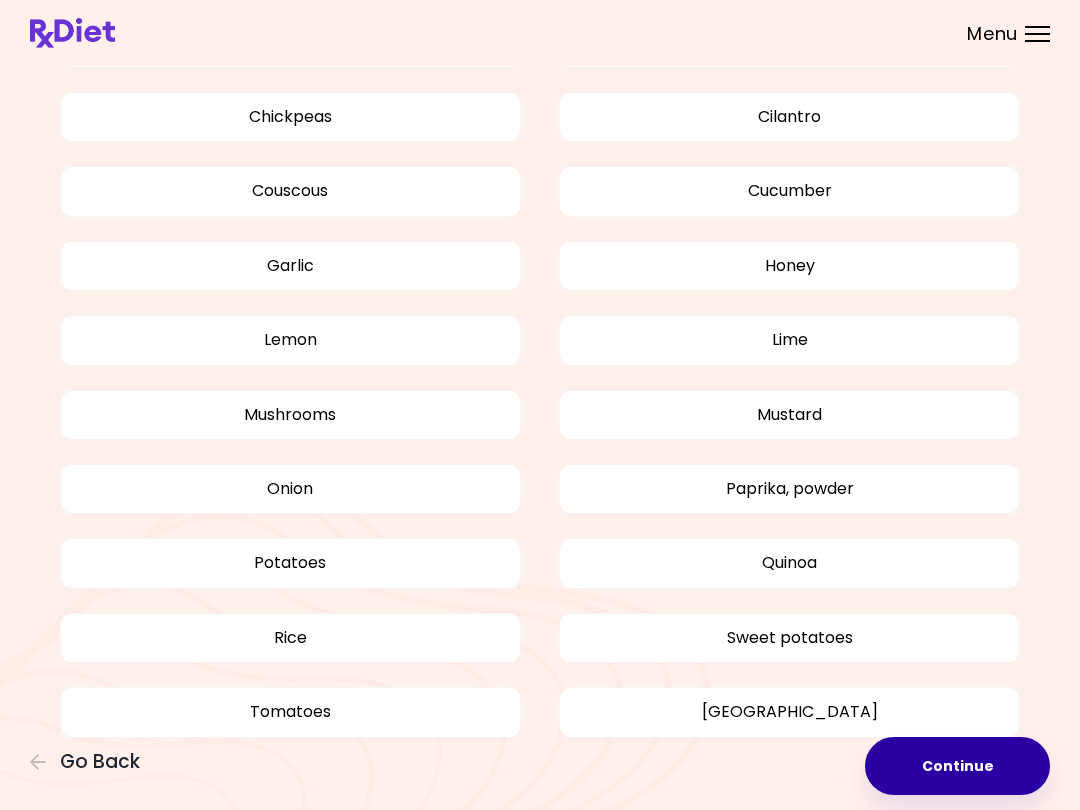 click on "Continue" at bounding box center [957, 766] 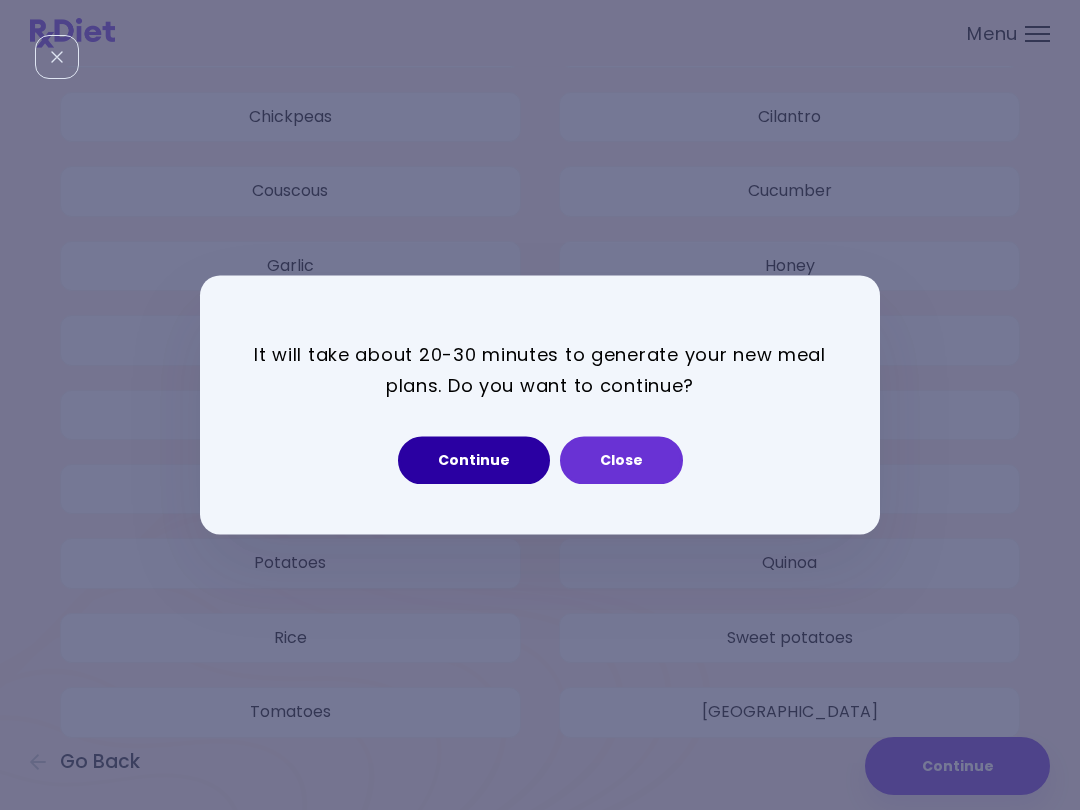 click on "Continue" at bounding box center (474, 461) 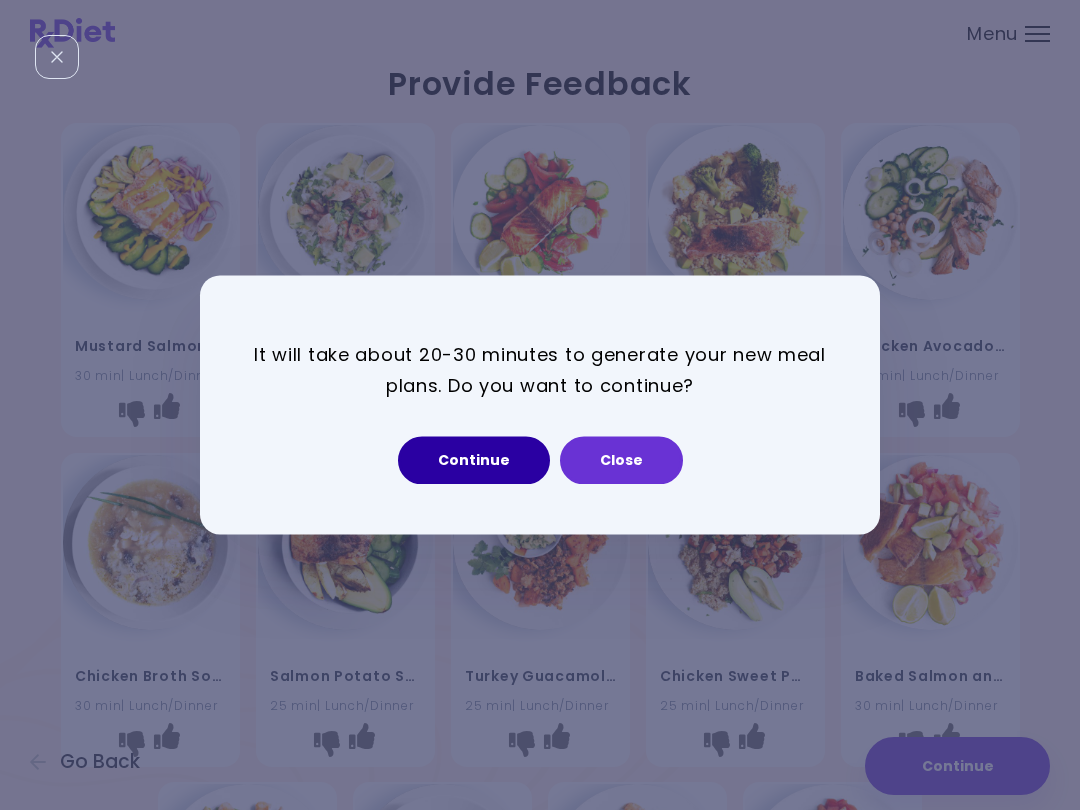 select on "*" 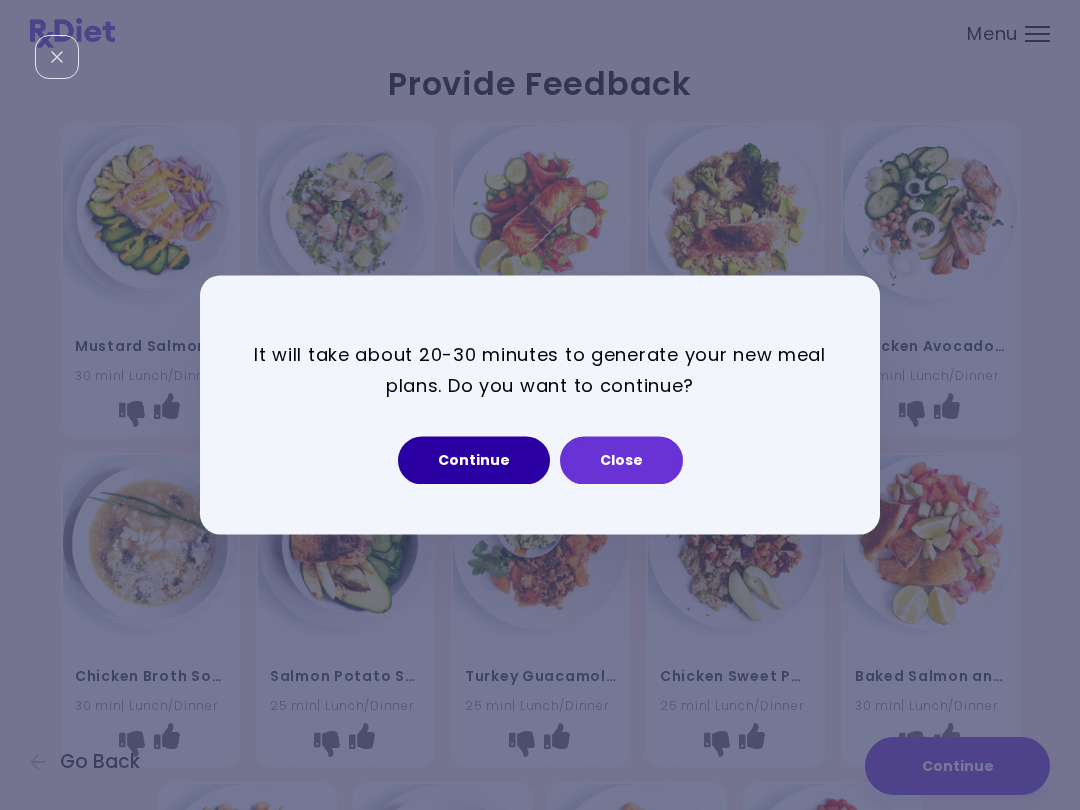 select on "*" 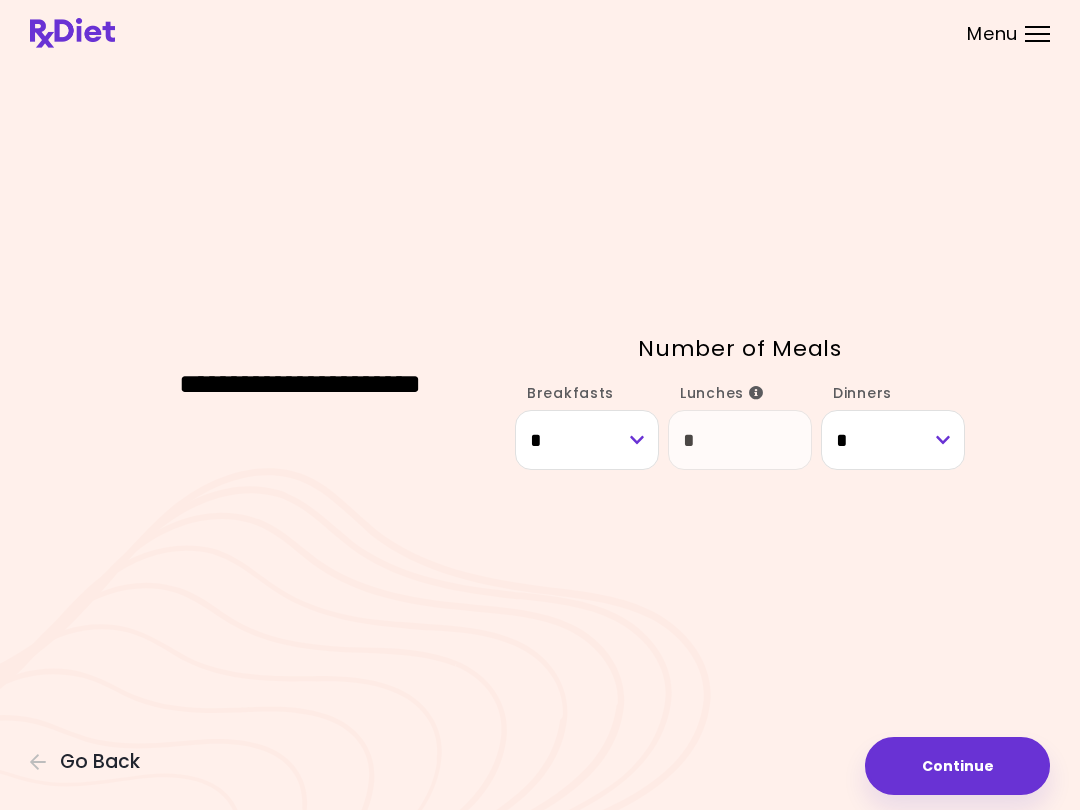 click on "**********" at bounding box center (540, 405) 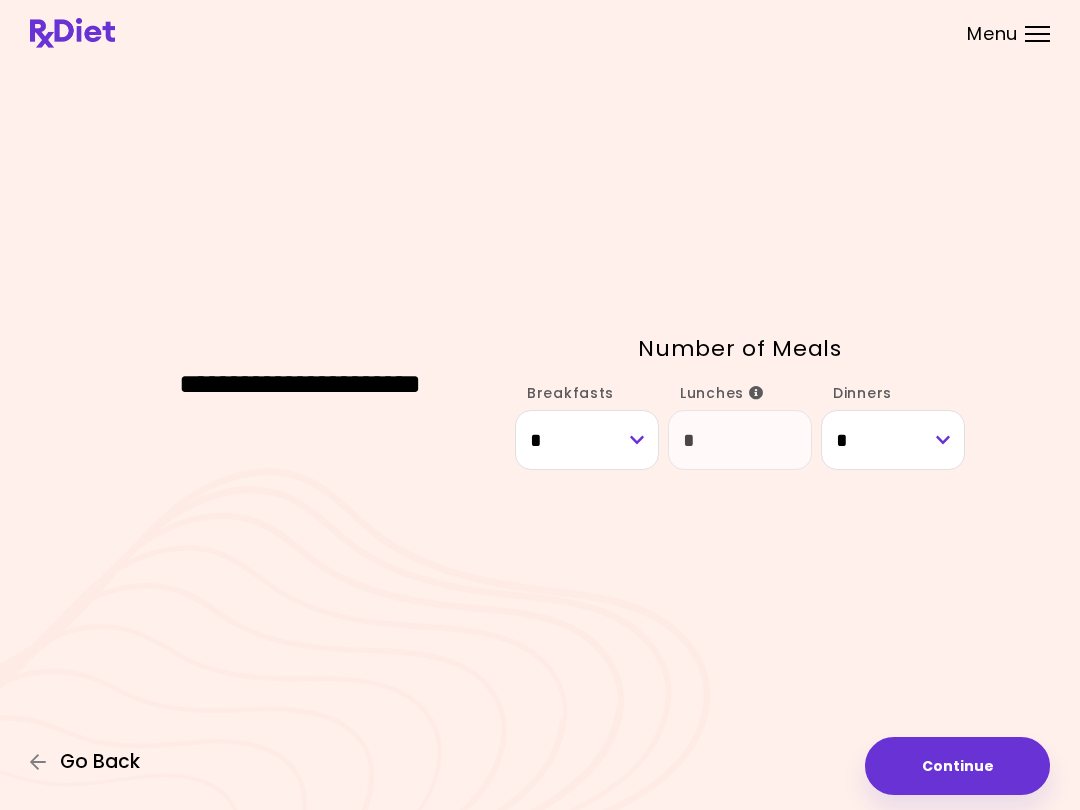click on "Go Back" at bounding box center [100, 762] 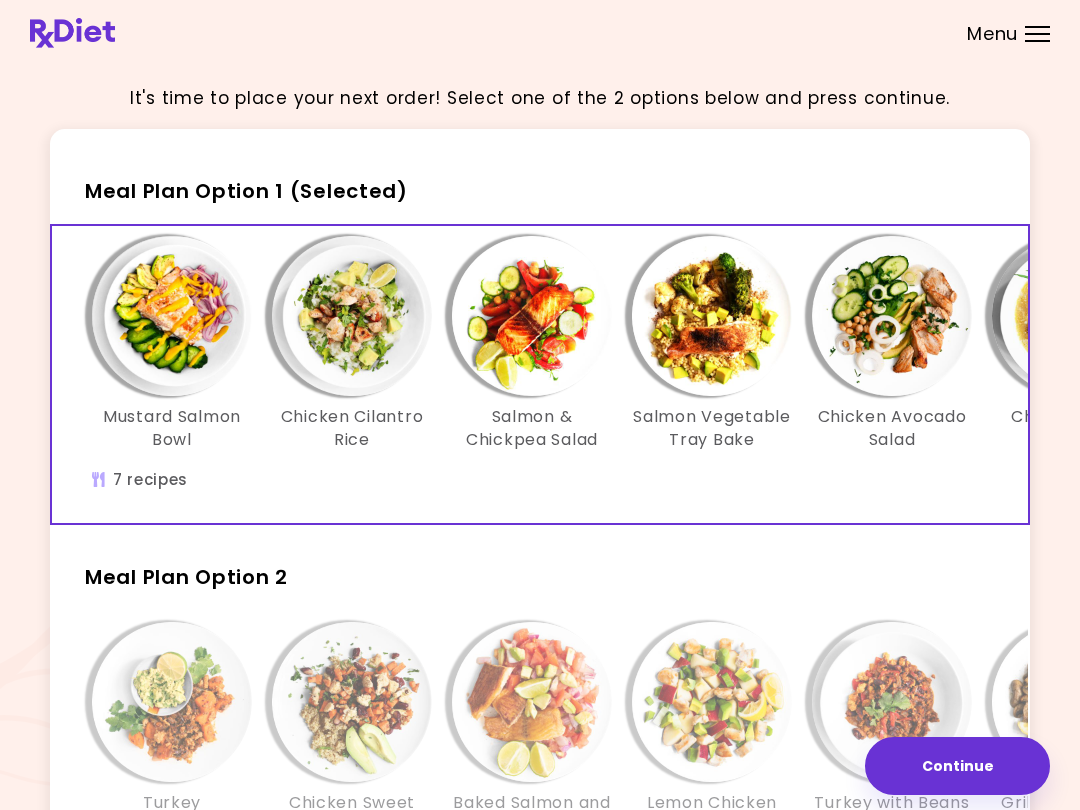 click on "Menu" at bounding box center (992, 34) 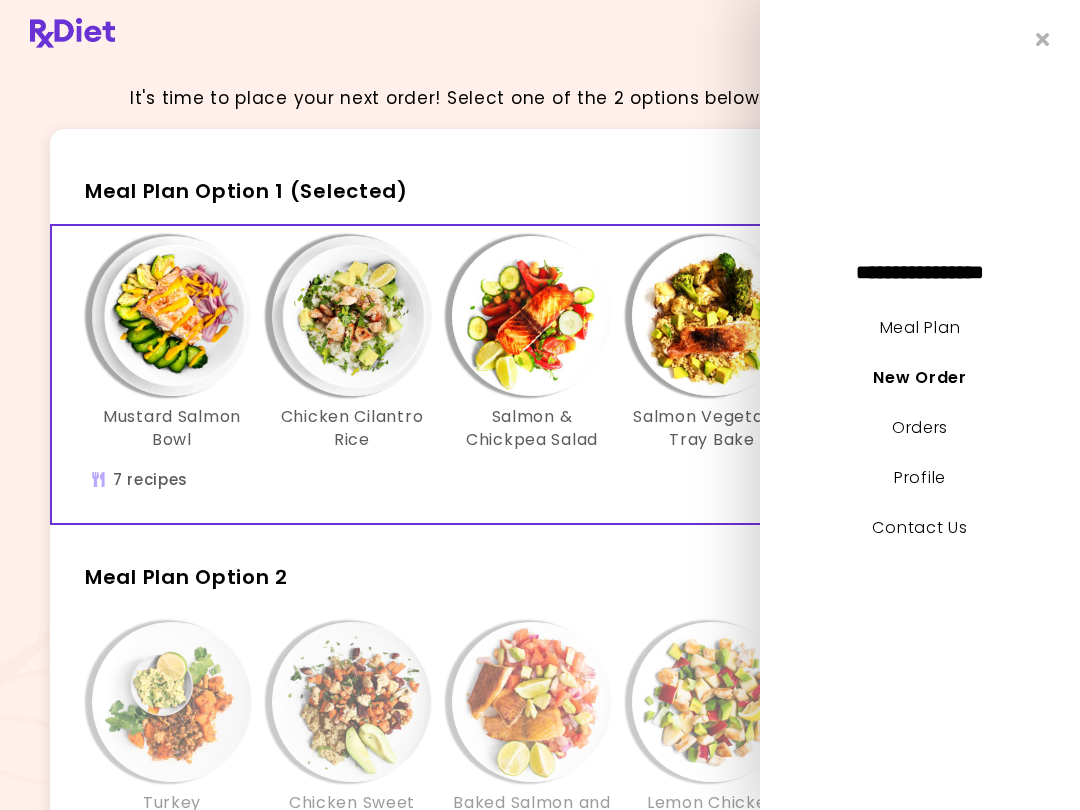 click on "Meal Plan" at bounding box center (920, 327) 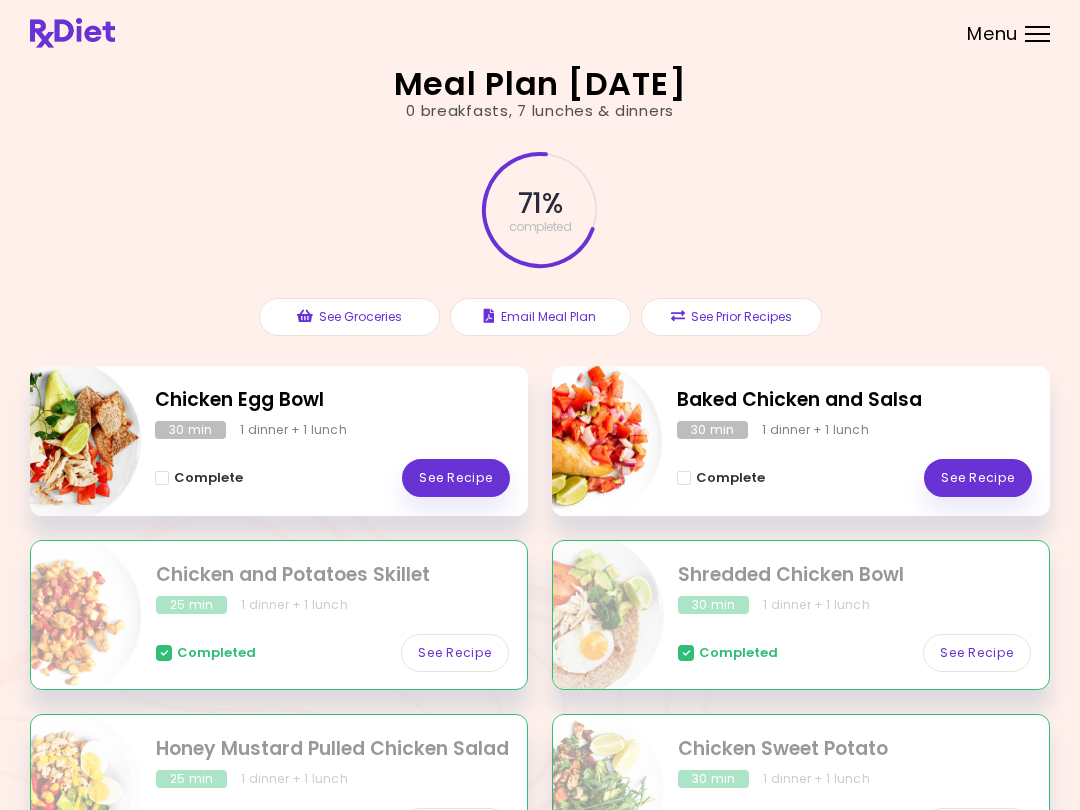 click on "Menu" at bounding box center [1037, 34] 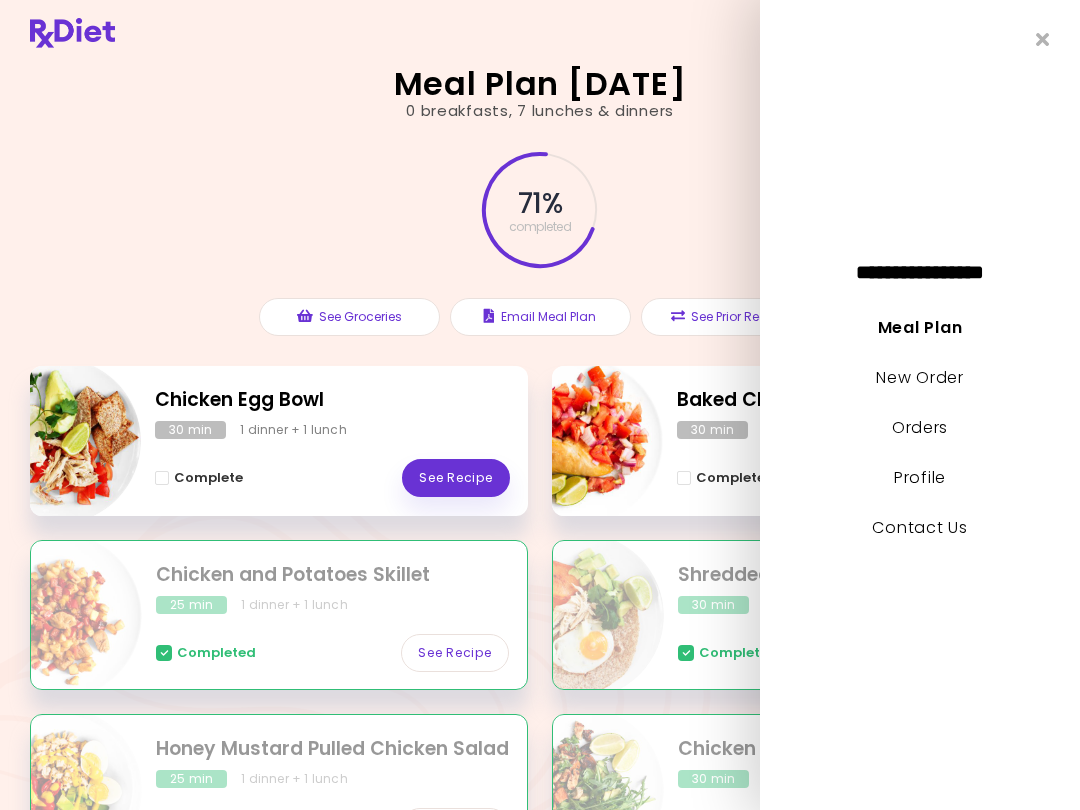 click on "Meal Plan" at bounding box center [920, 327] 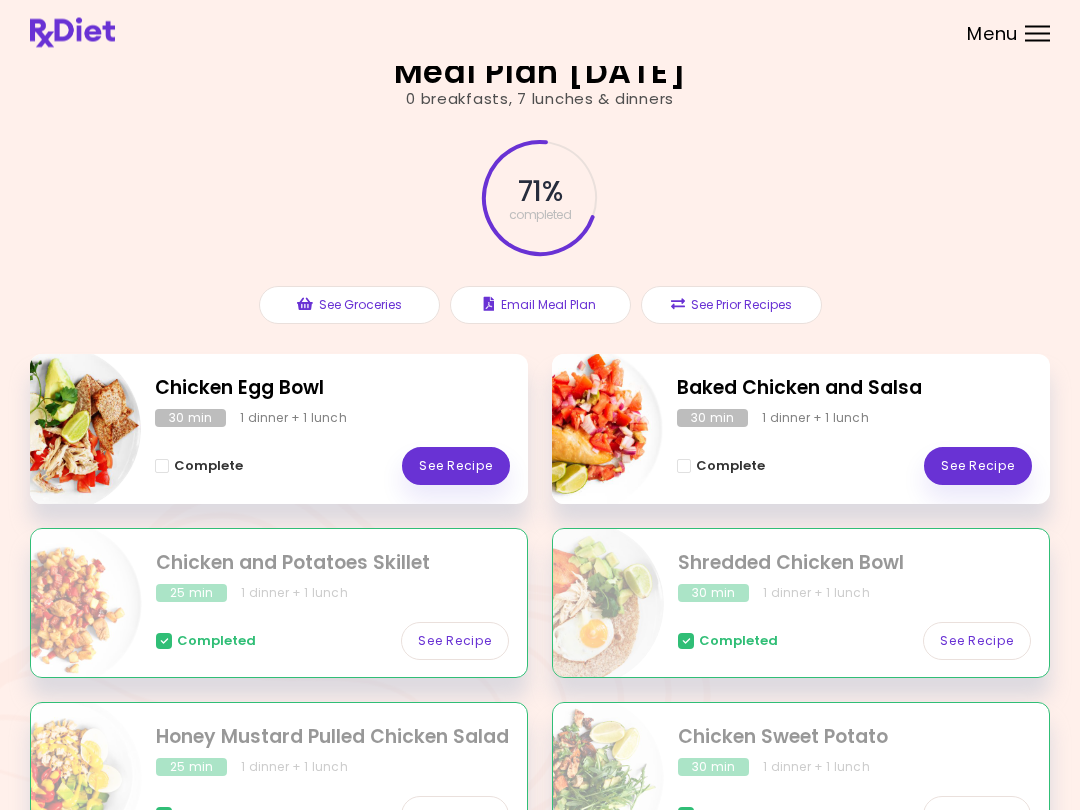 scroll, scrollTop: 0, scrollLeft: 0, axis: both 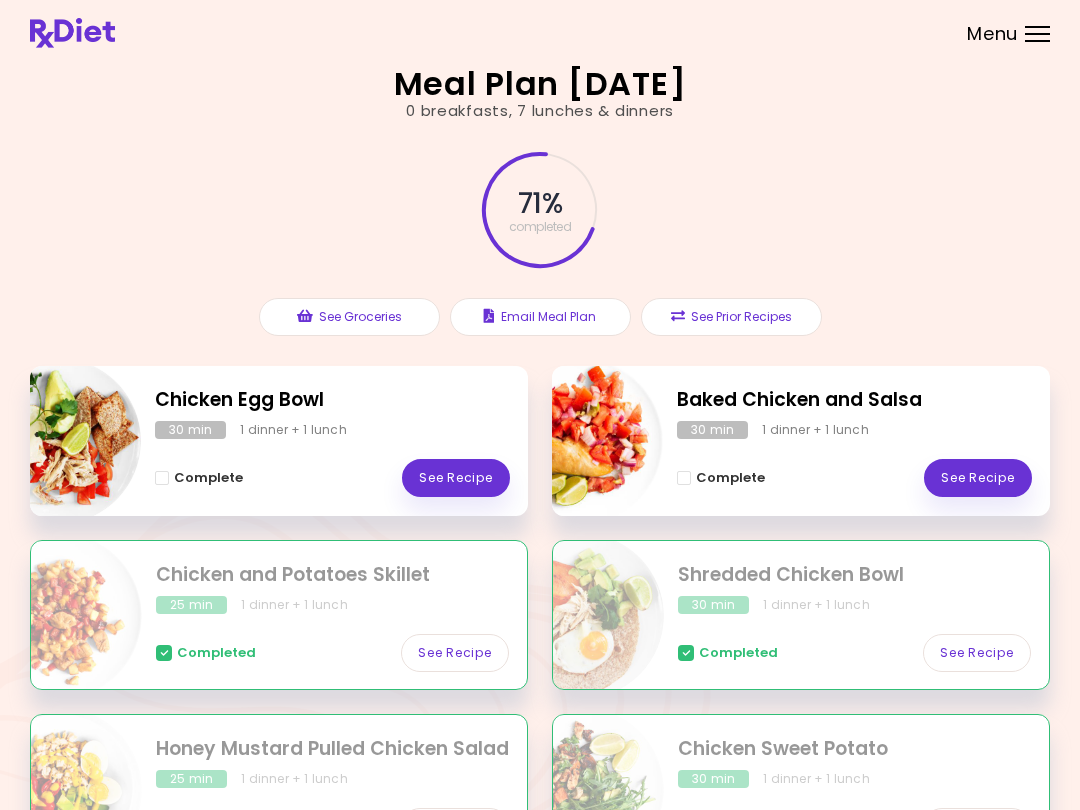 click on "Menu" at bounding box center [1037, 34] 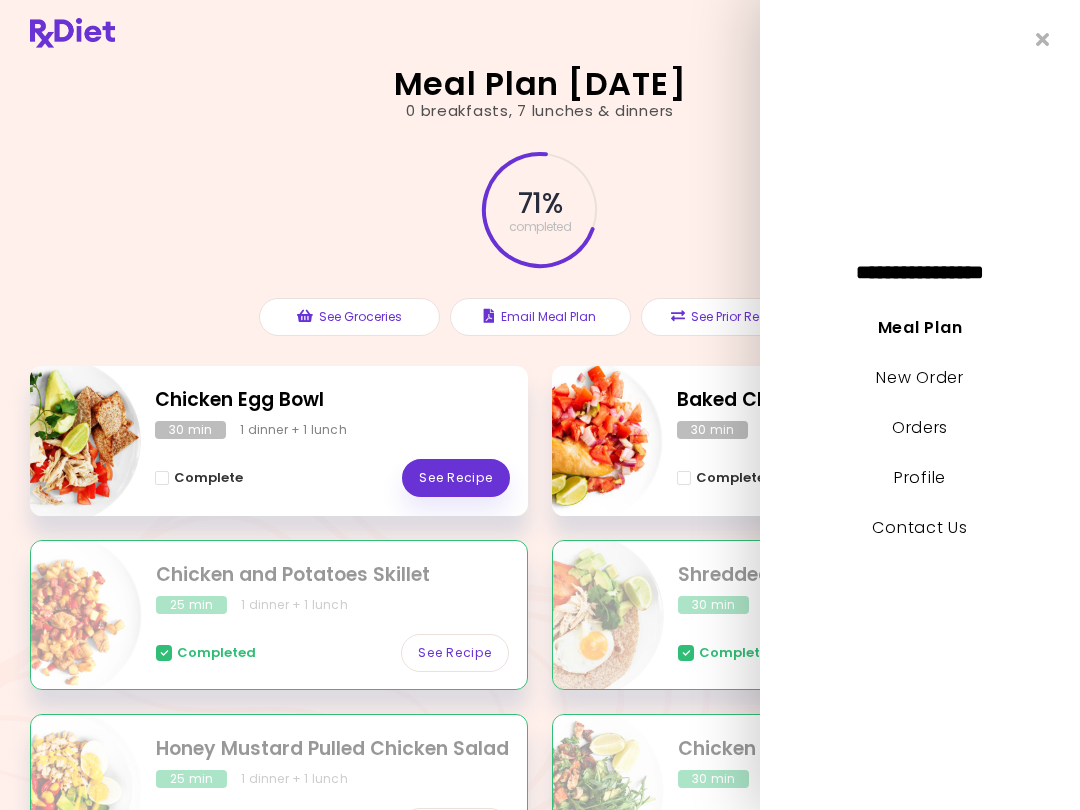 click on "Meal Plan" at bounding box center (920, 327) 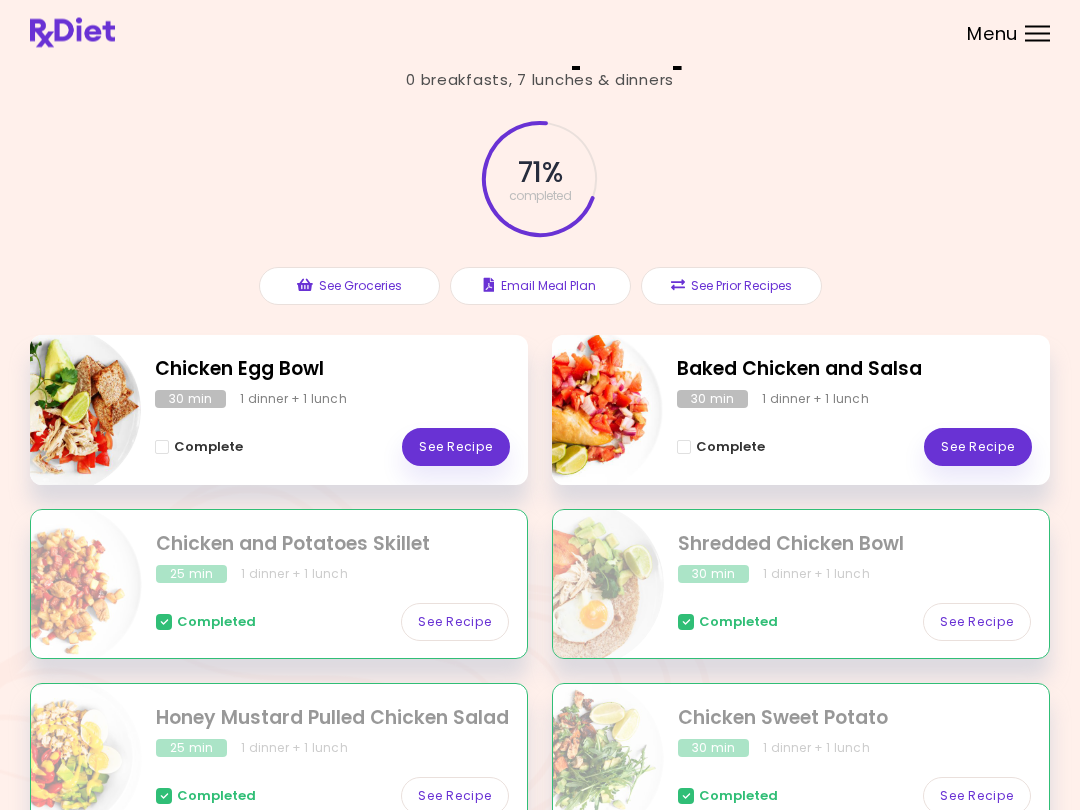 scroll, scrollTop: 0, scrollLeft: 0, axis: both 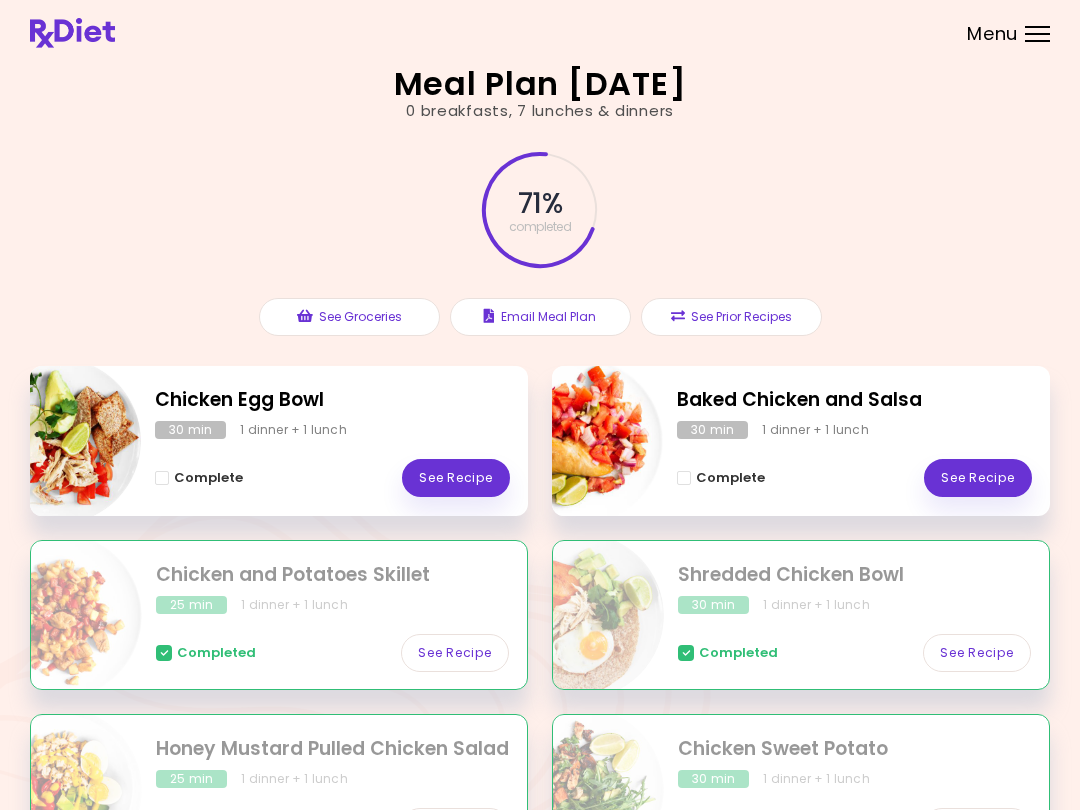 click at bounding box center [1037, 41] 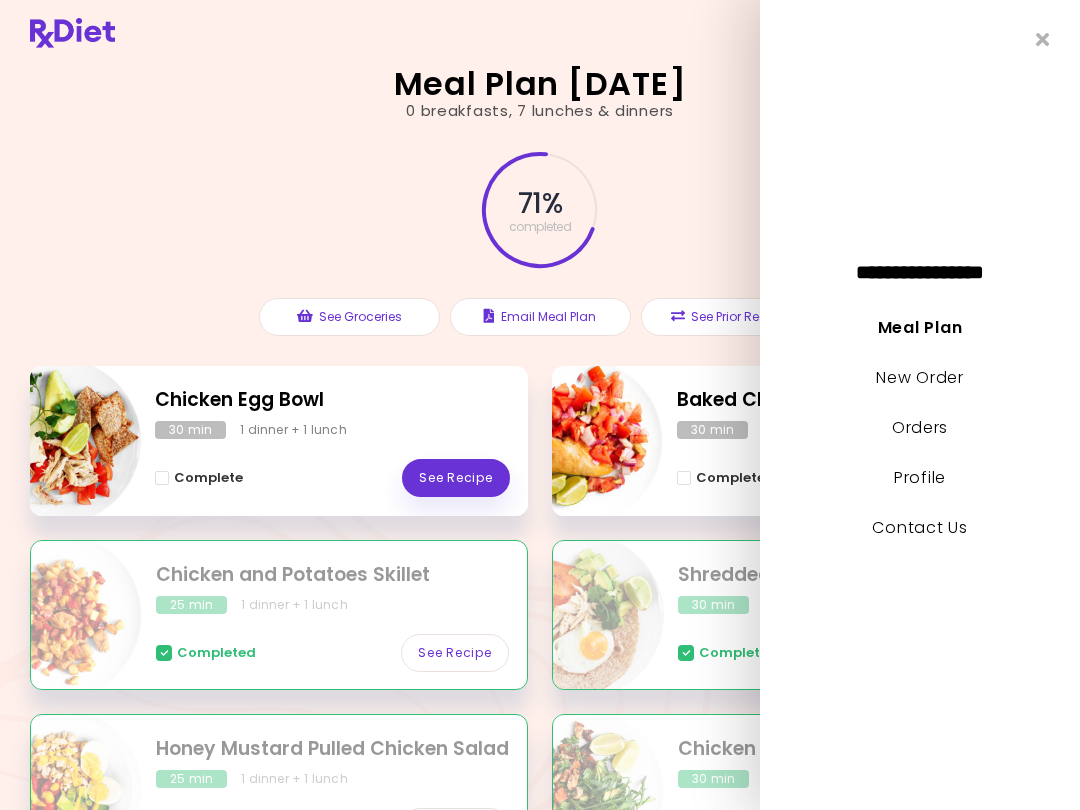 click on "New Order" at bounding box center (919, 377) 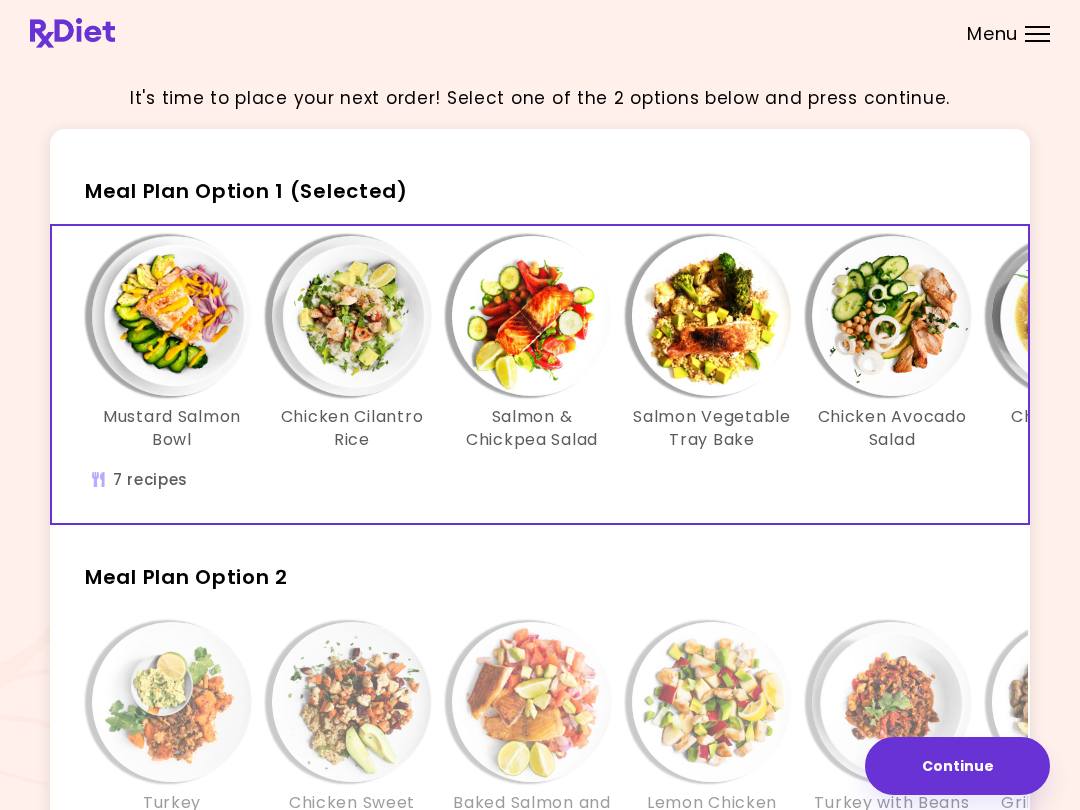 click on "Continue" at bounding box center [957, 766] 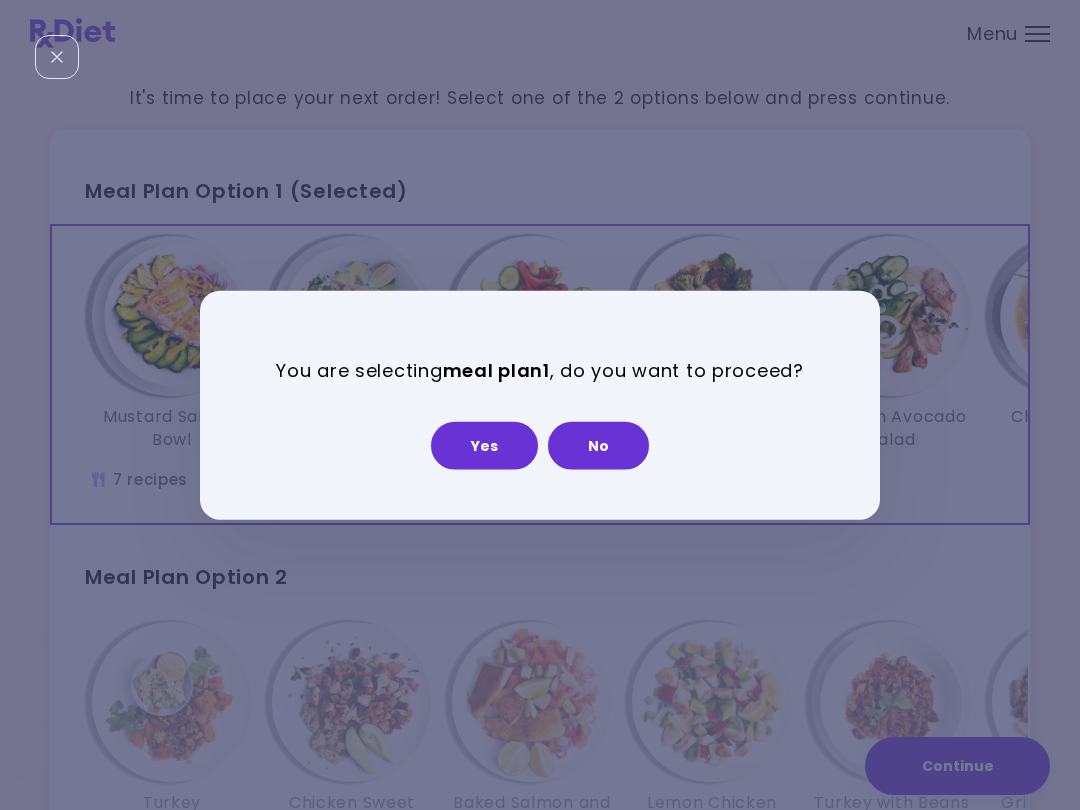 click on "Yes" at bounding box center [484, 445] 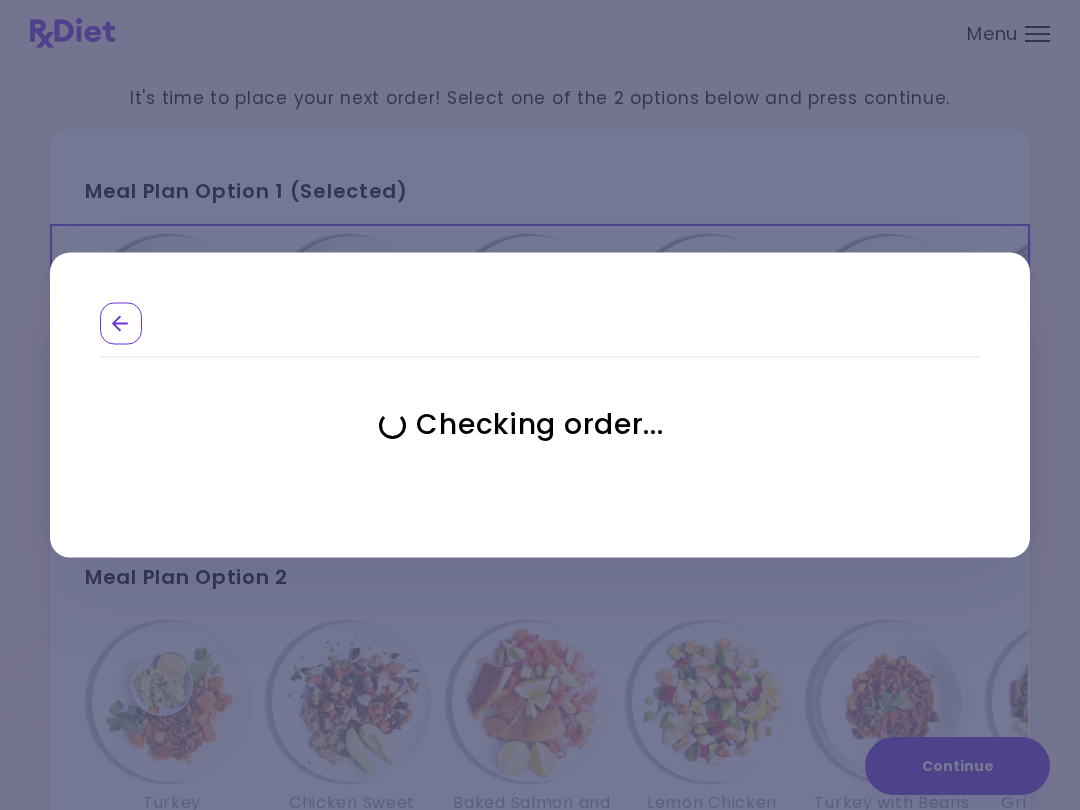 select on "**********" 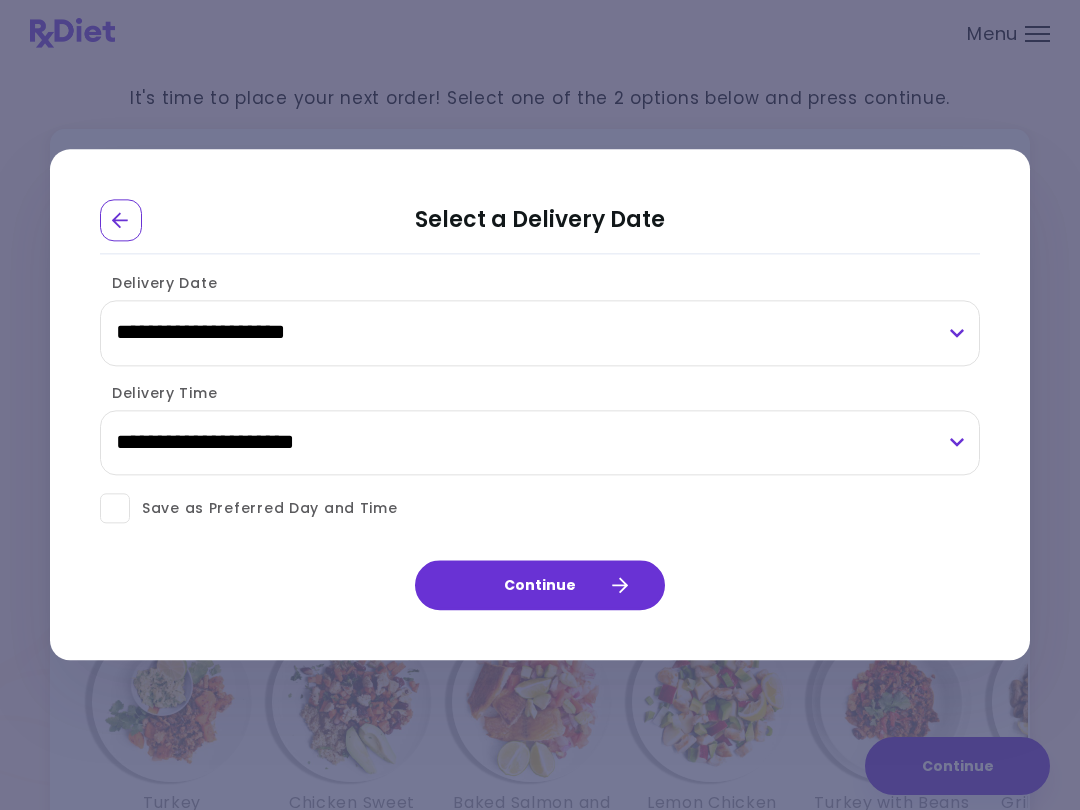 click on "Save as Preferred Day and Time" at bounding box center [540, 509] 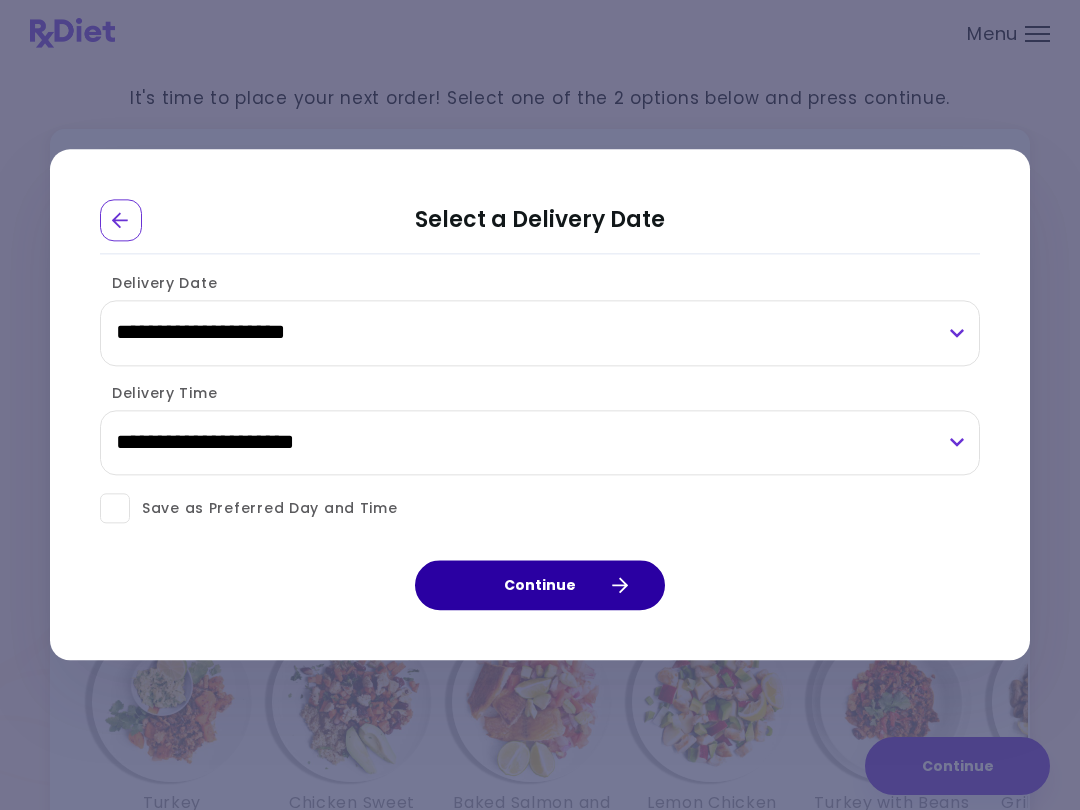 click on "Continue" at bounding box center [540, 586] 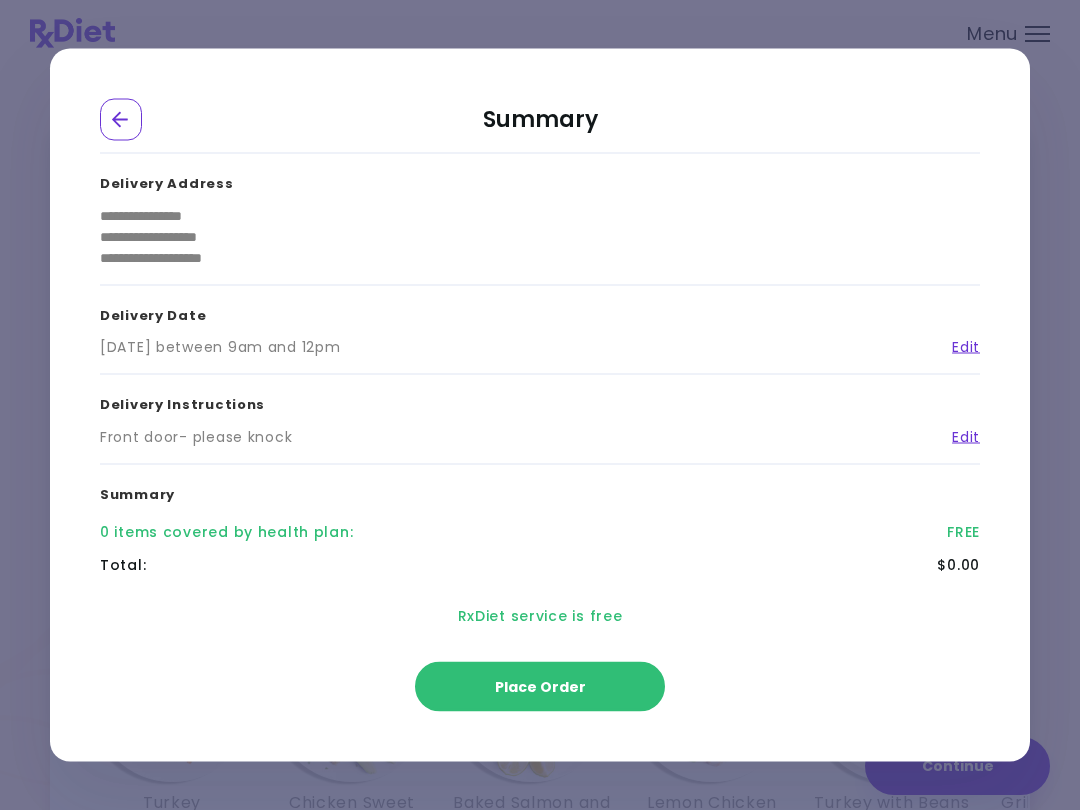 click at bounding box center [121, 120] 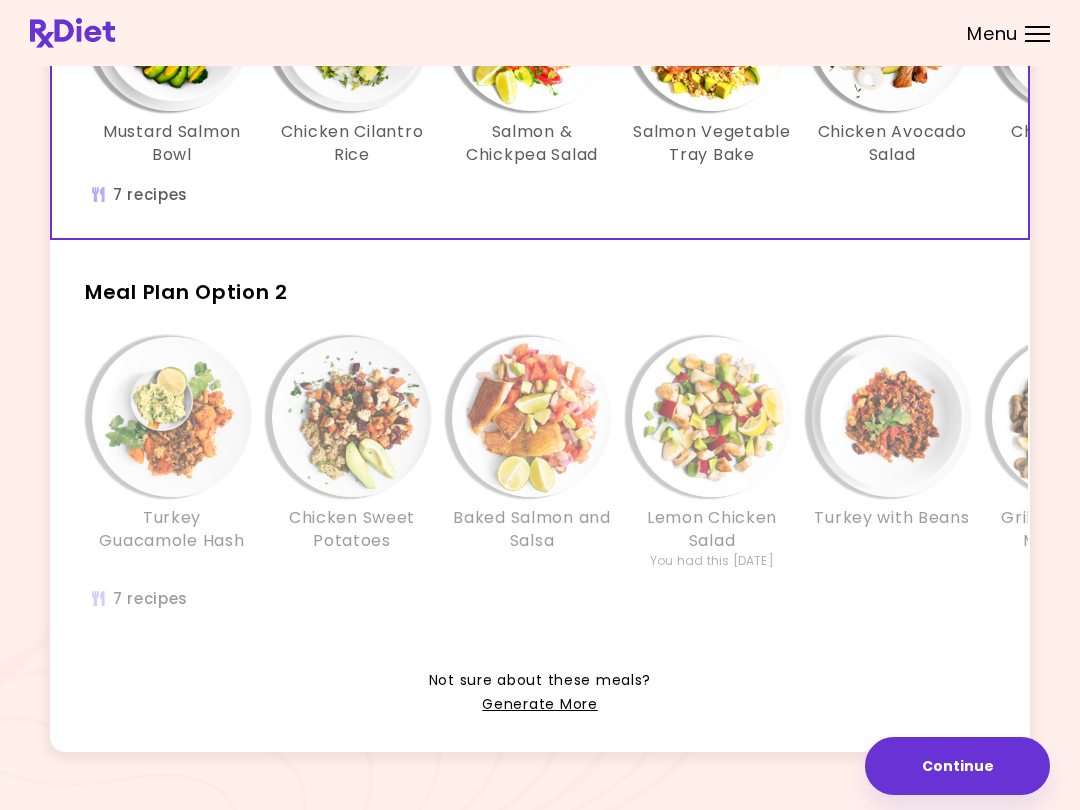 scroll, scrollTop: 314, scrollLeft: 0, axis: vertical 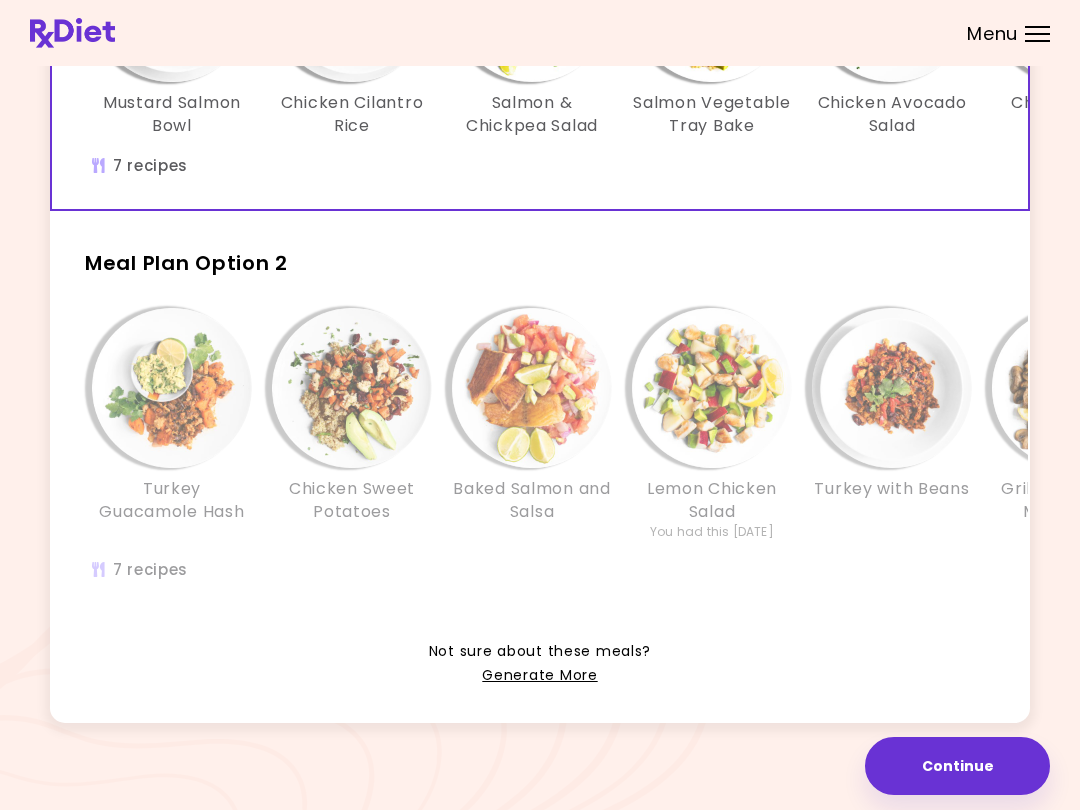 click on "Generate More" at bounding box center [539, 676] 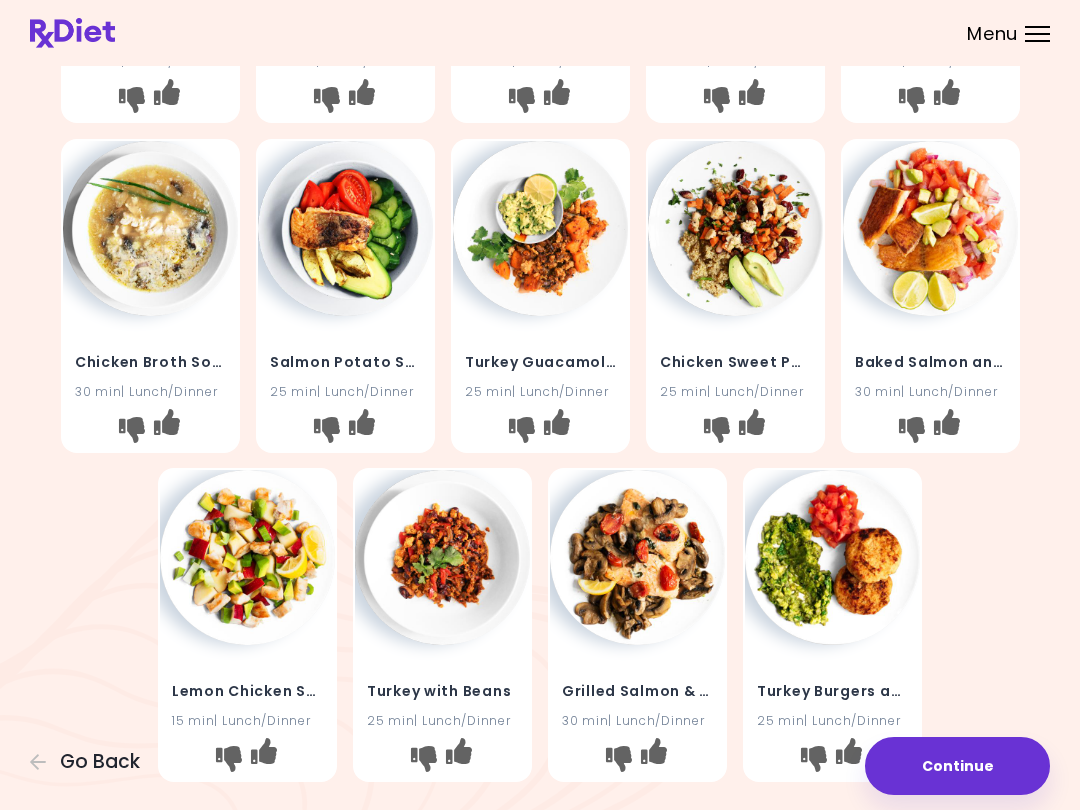 scroll, scrollTop: 0, scrollLeft: 0, axis: both 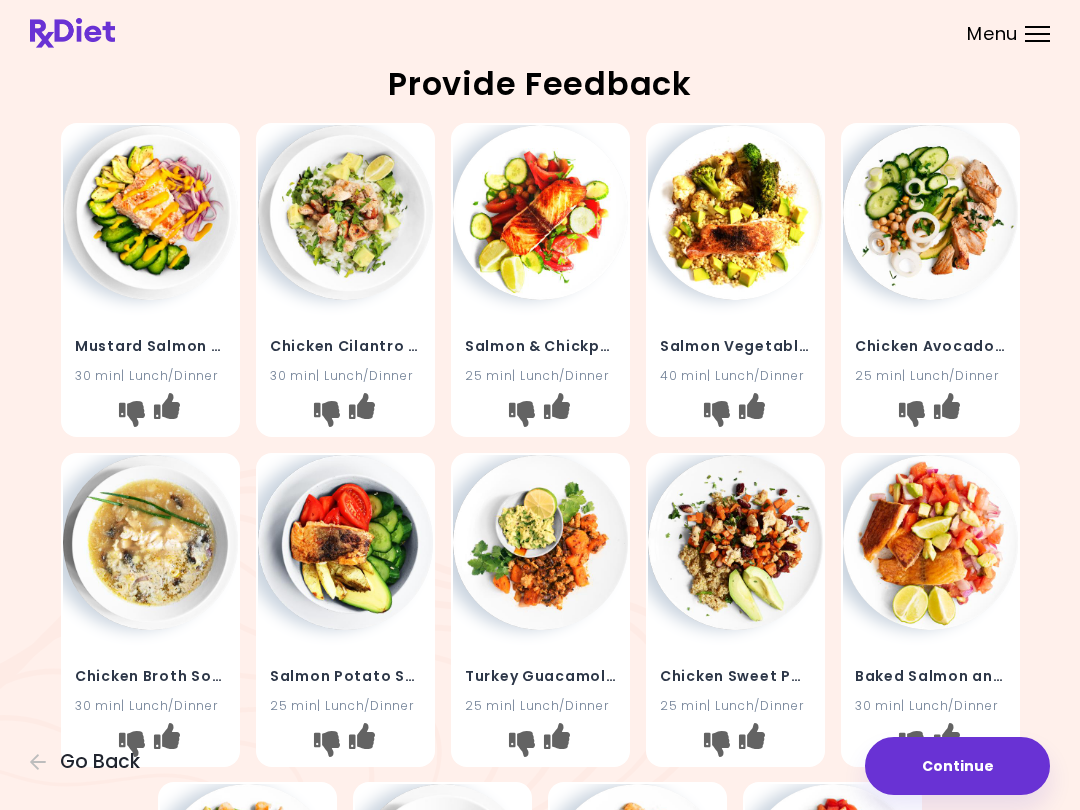 click at bounding box center (131, 414) 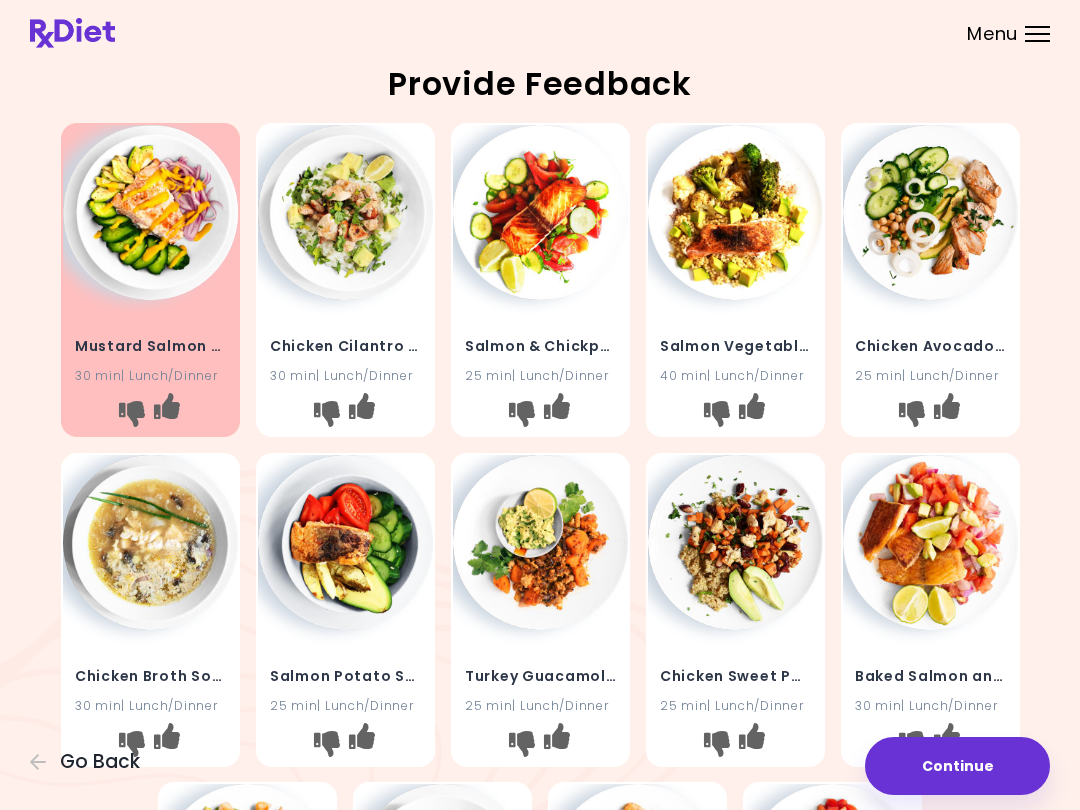 click at bounding box center [521, 414] 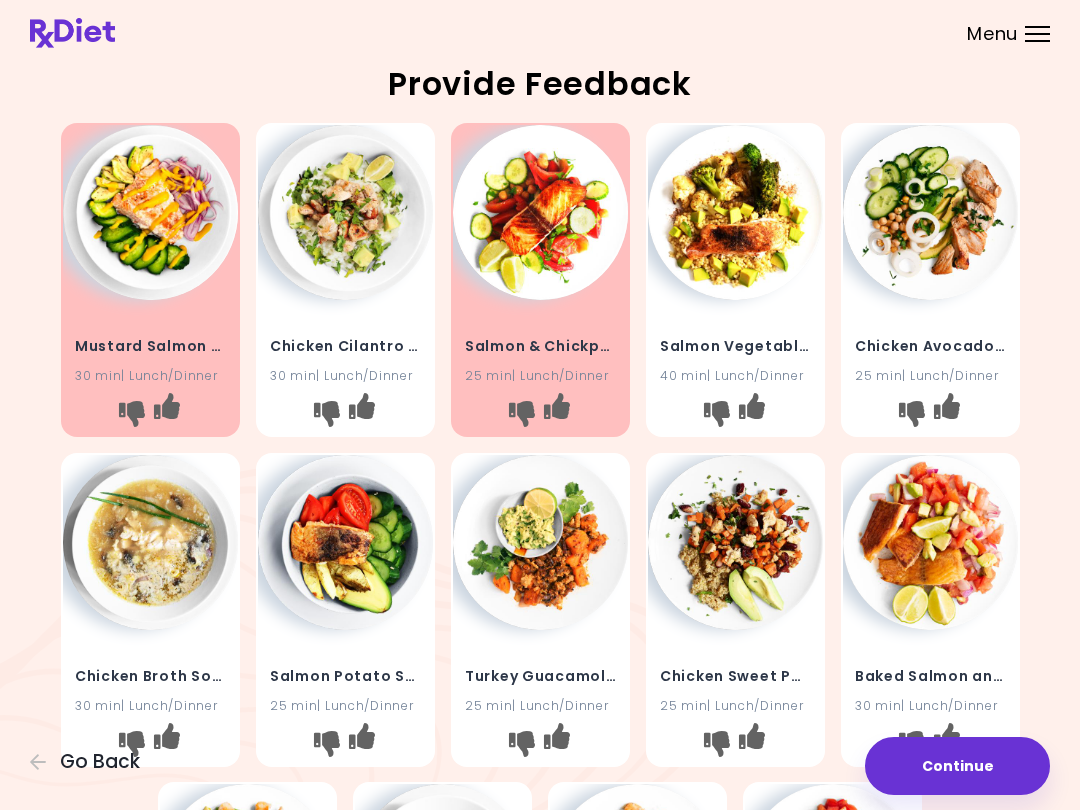 click at bounding box center [716, 414] 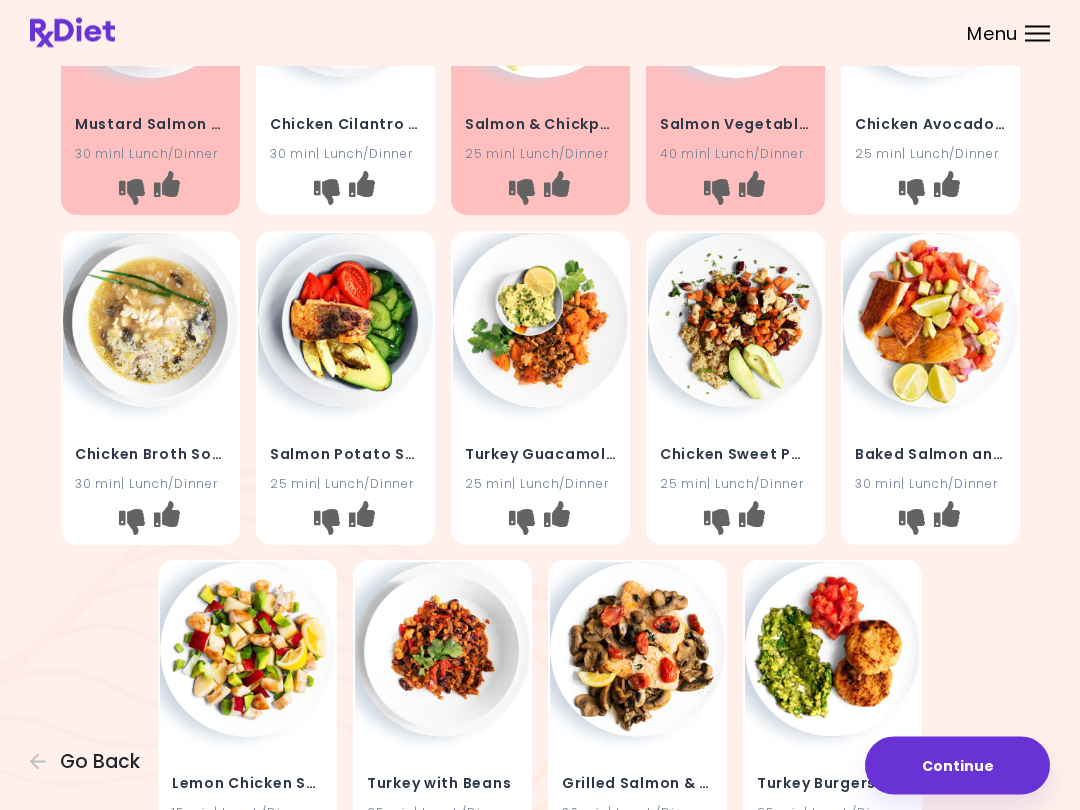 scroll, scrollTop: 225, scrollLeft: 0, axis: vertical 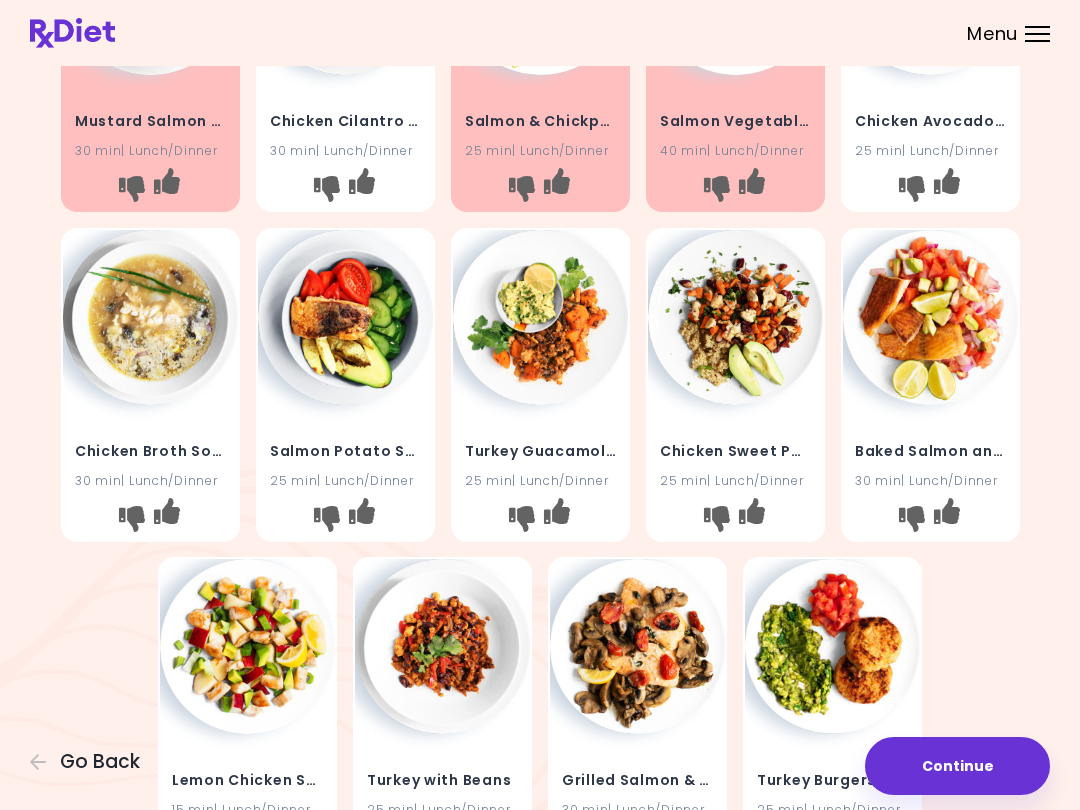 click at bounding box center [911, 518] 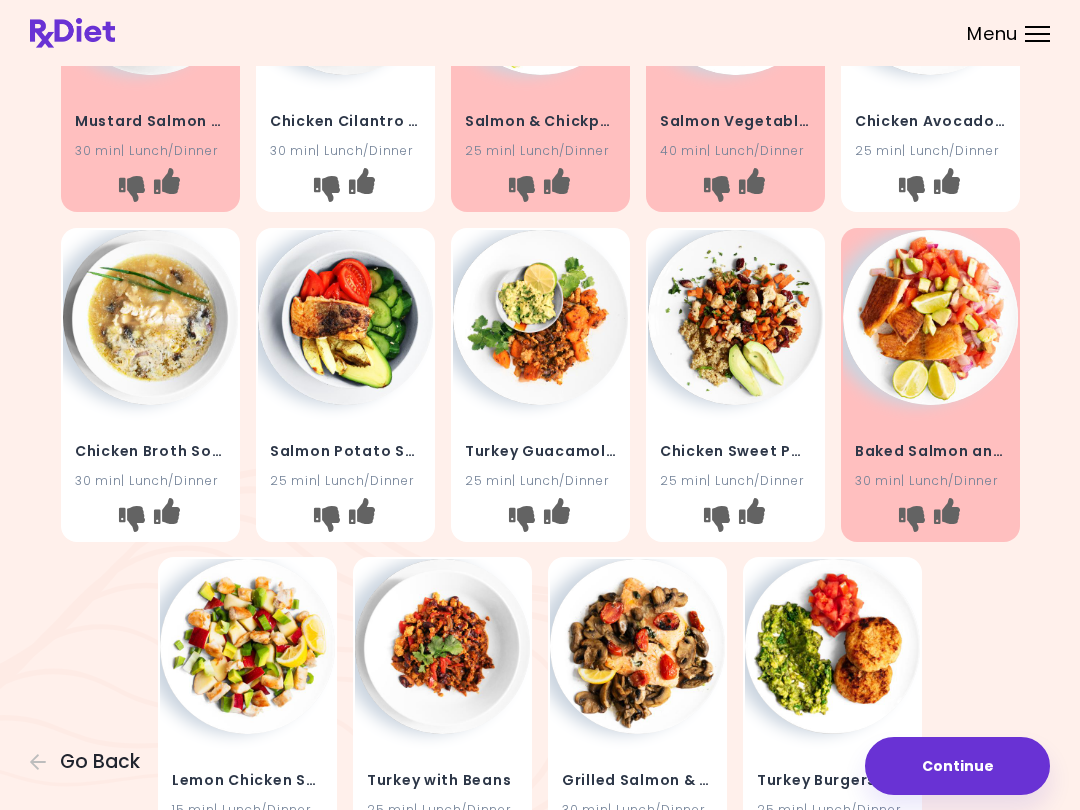click at bounding box center [326, 518] 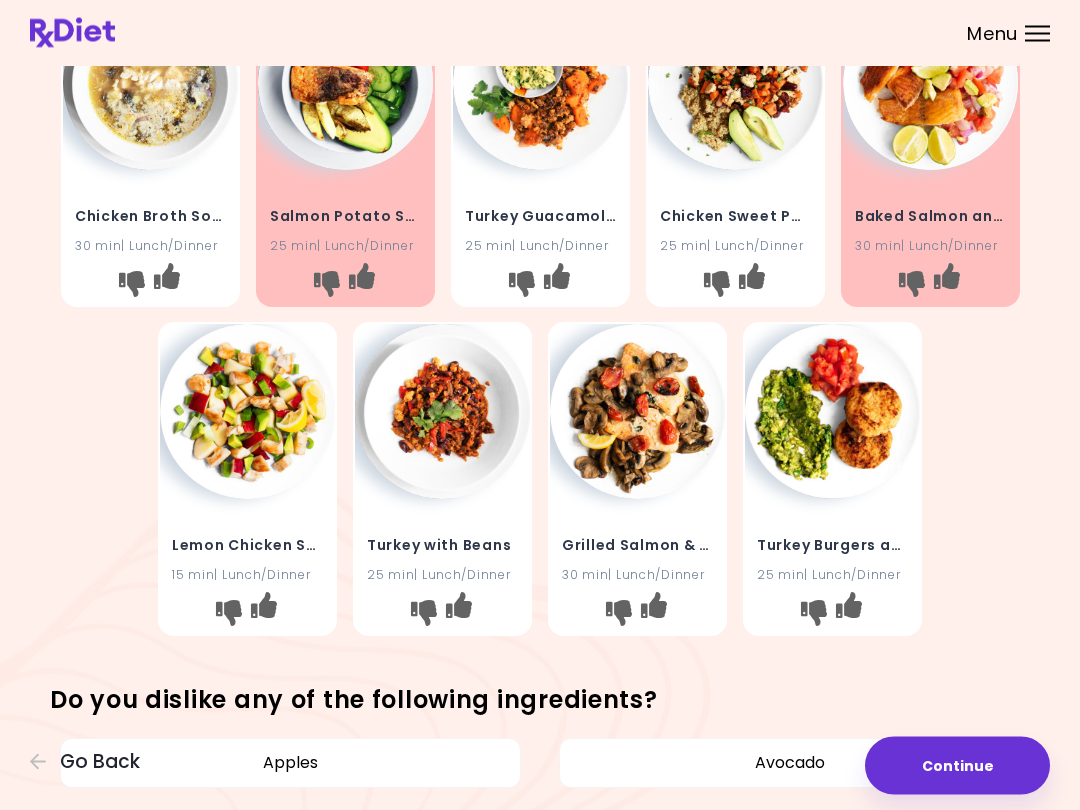 scroll, scrollTop: 467, scrollLeft: 0, axis: vertical 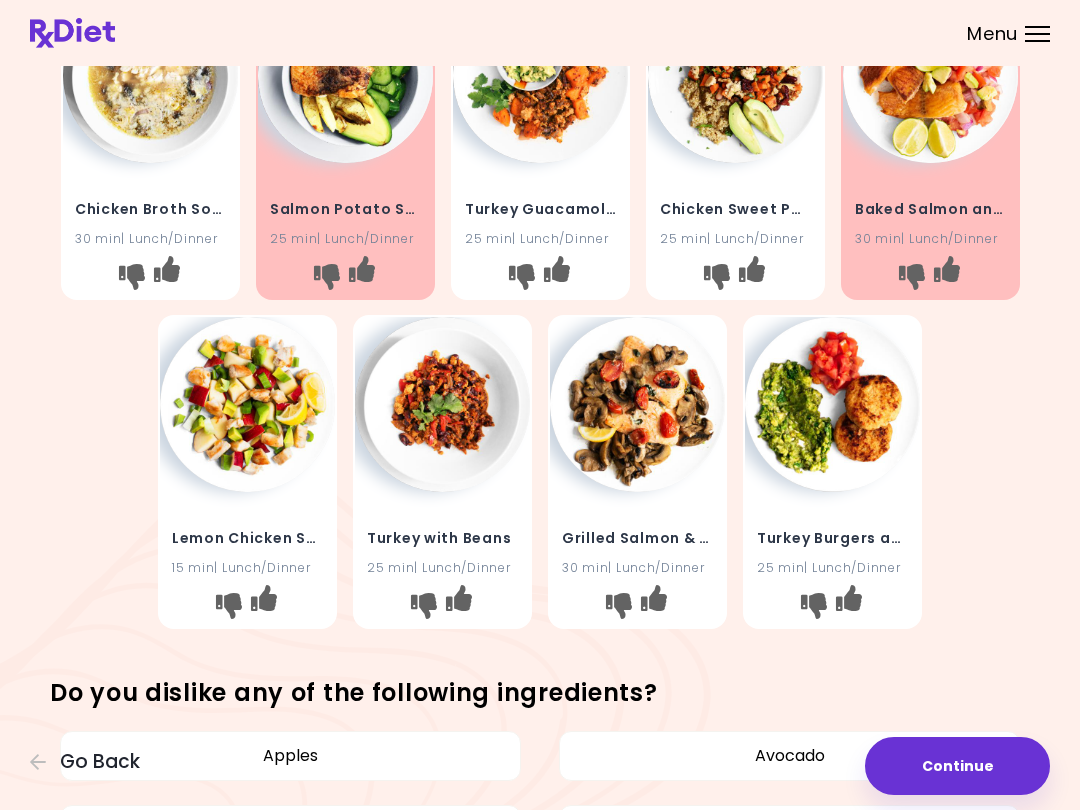 click at bounding box center [619, 606] 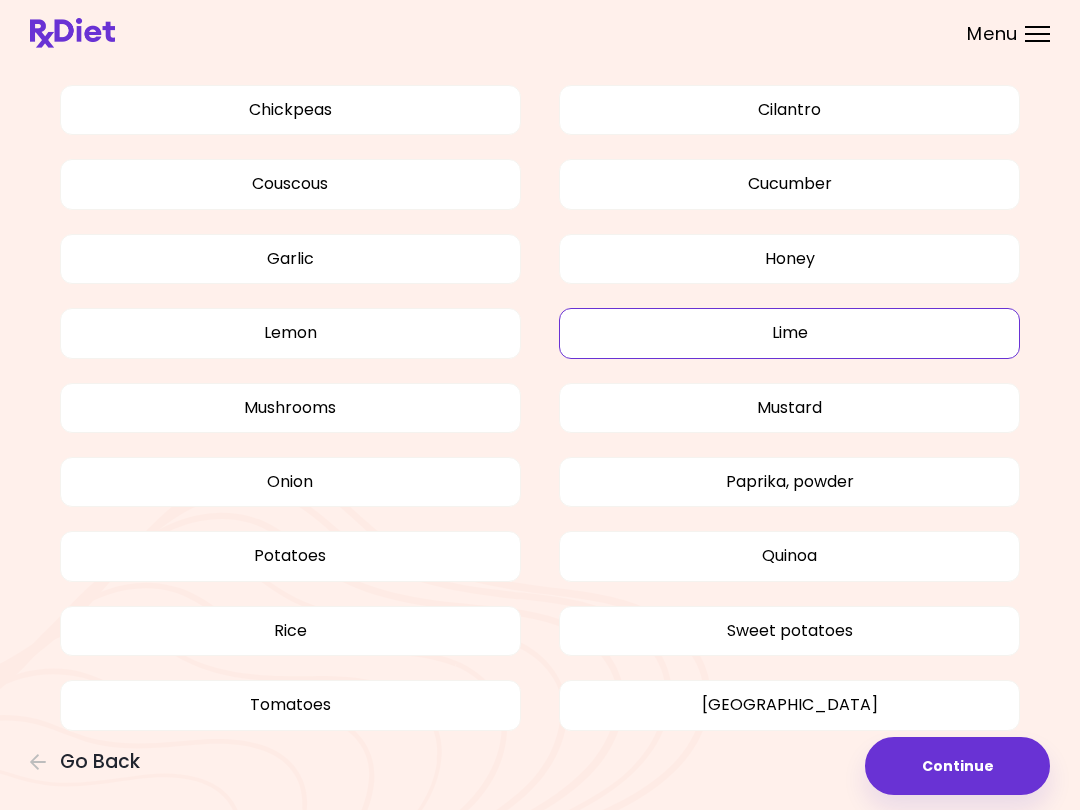 scroll, scrollTop: 1352, scrollLeft: 0, axis: vertical 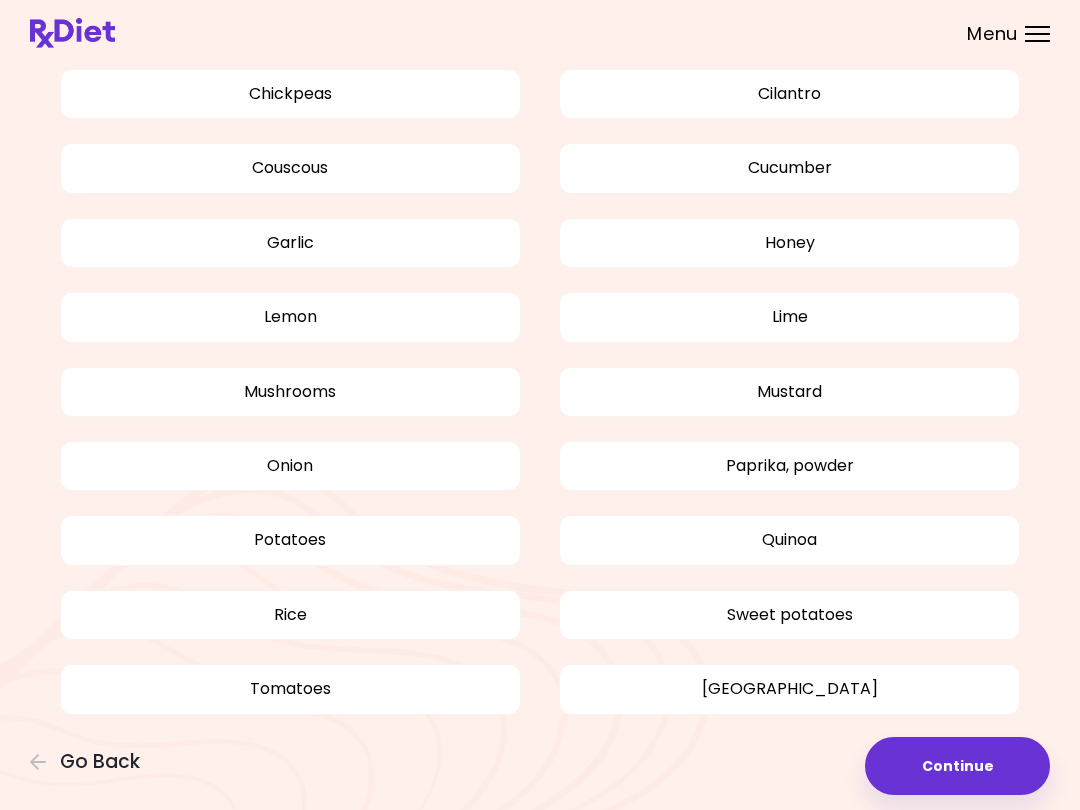 click on "Continue" at bounding box center (957, 766) 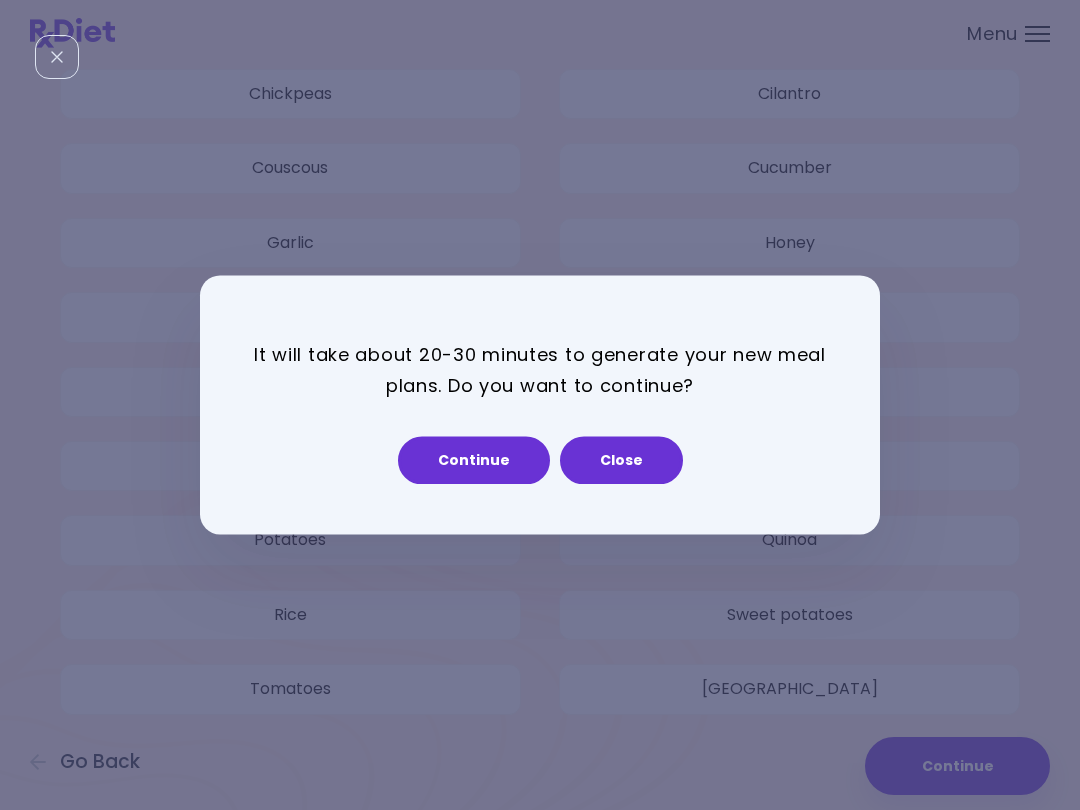 click on "Continue" at bounding box center [474, 461] 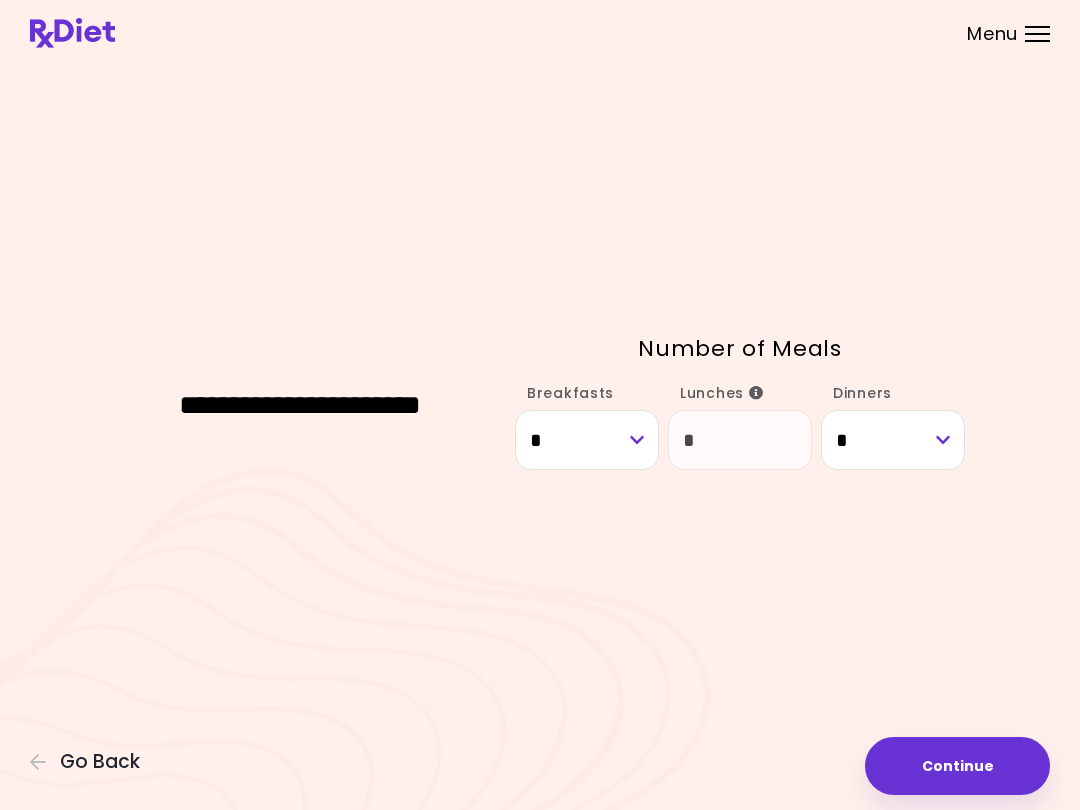 scroll, scrollTop: 0, scrollLeft: 0, axis: both 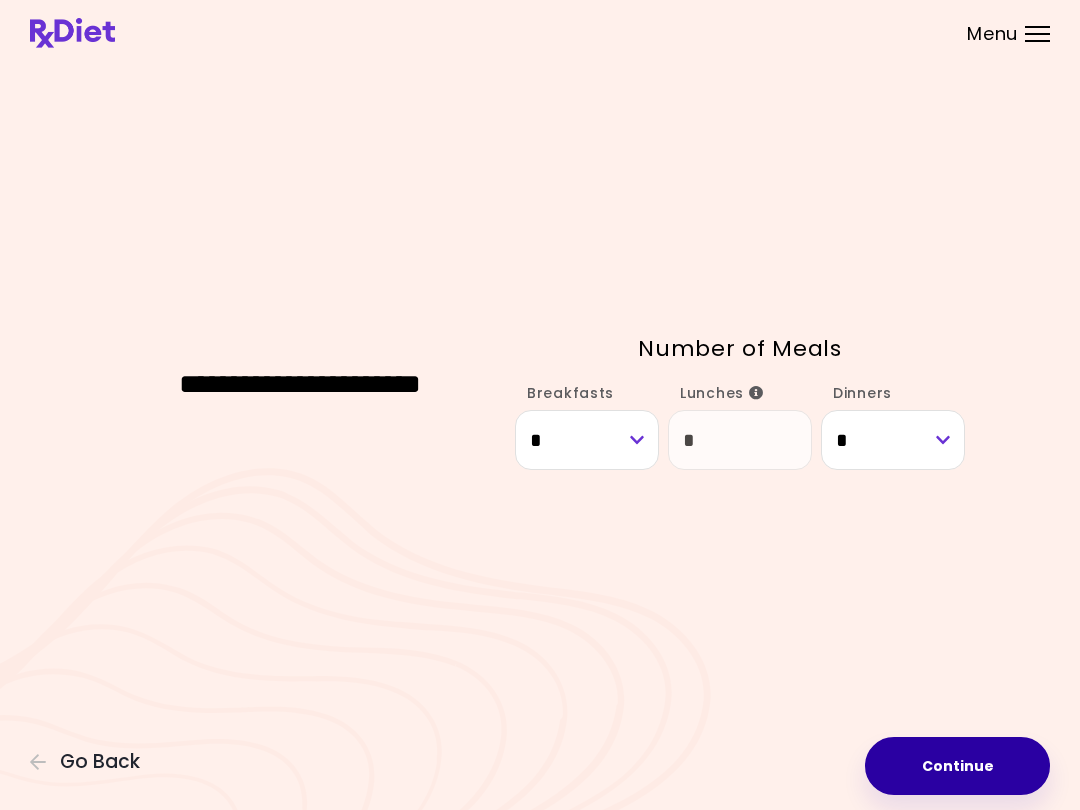 click on "Continue" at bounding box center (957, 766) 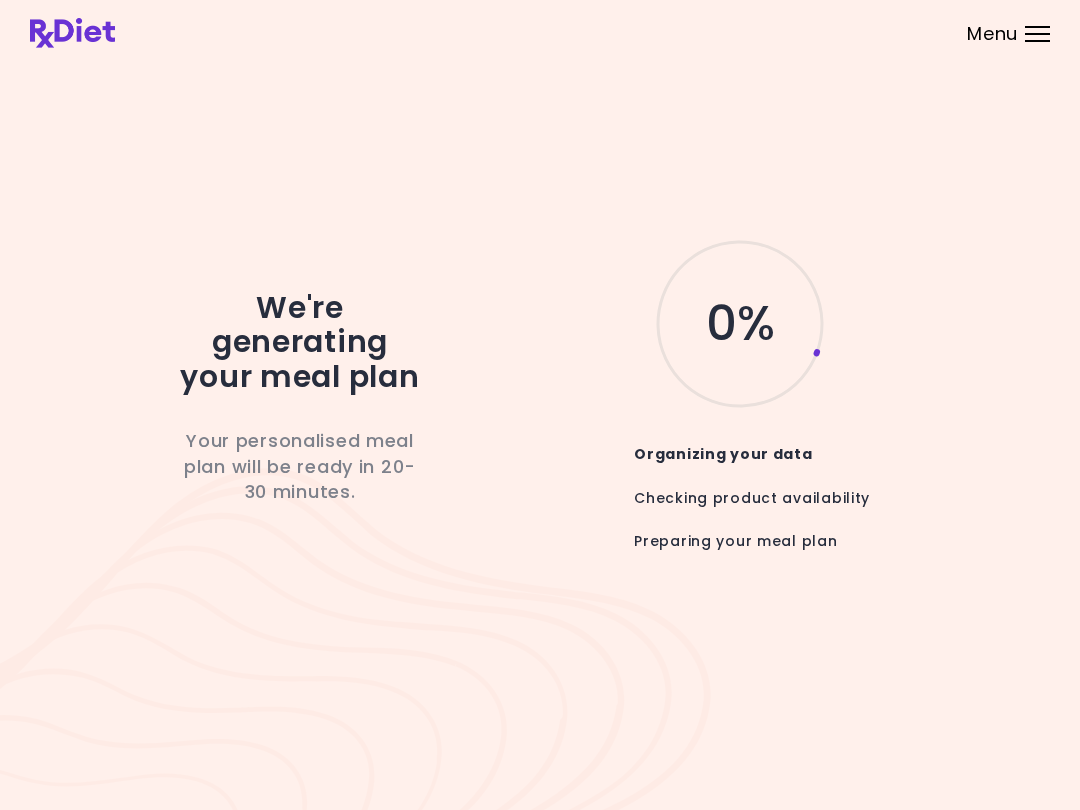 click at bounding box center [540, 33] 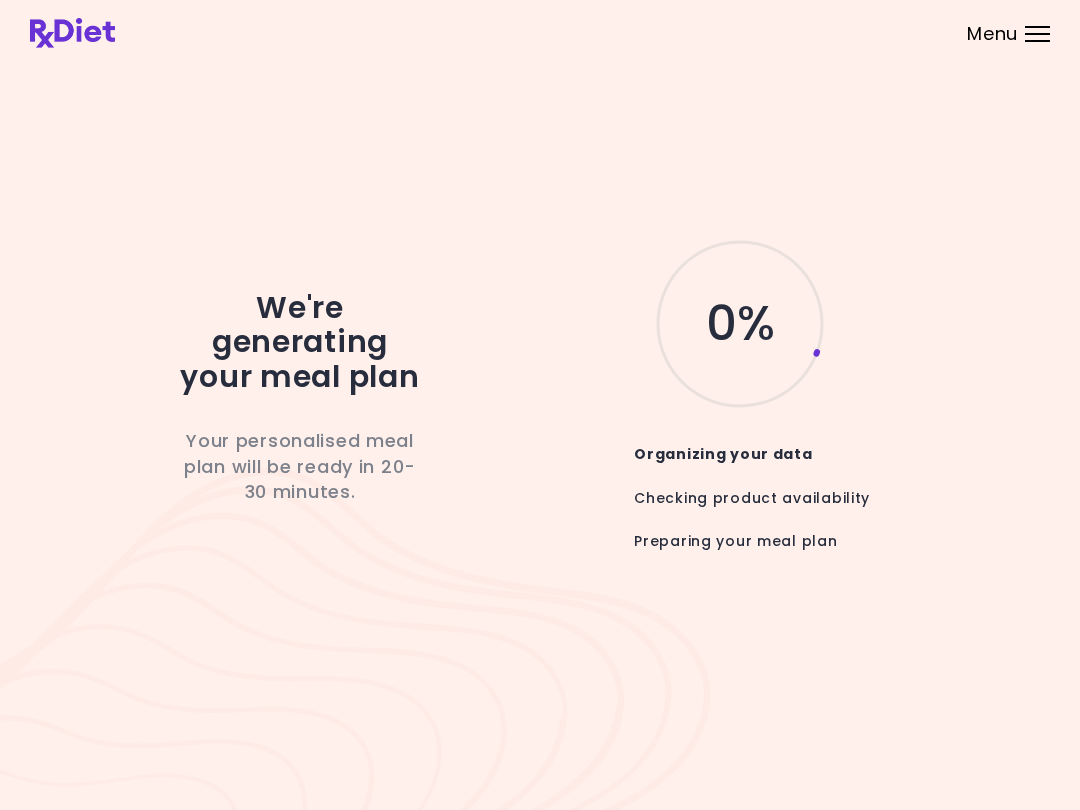 click at bounding box center (1037, 41) 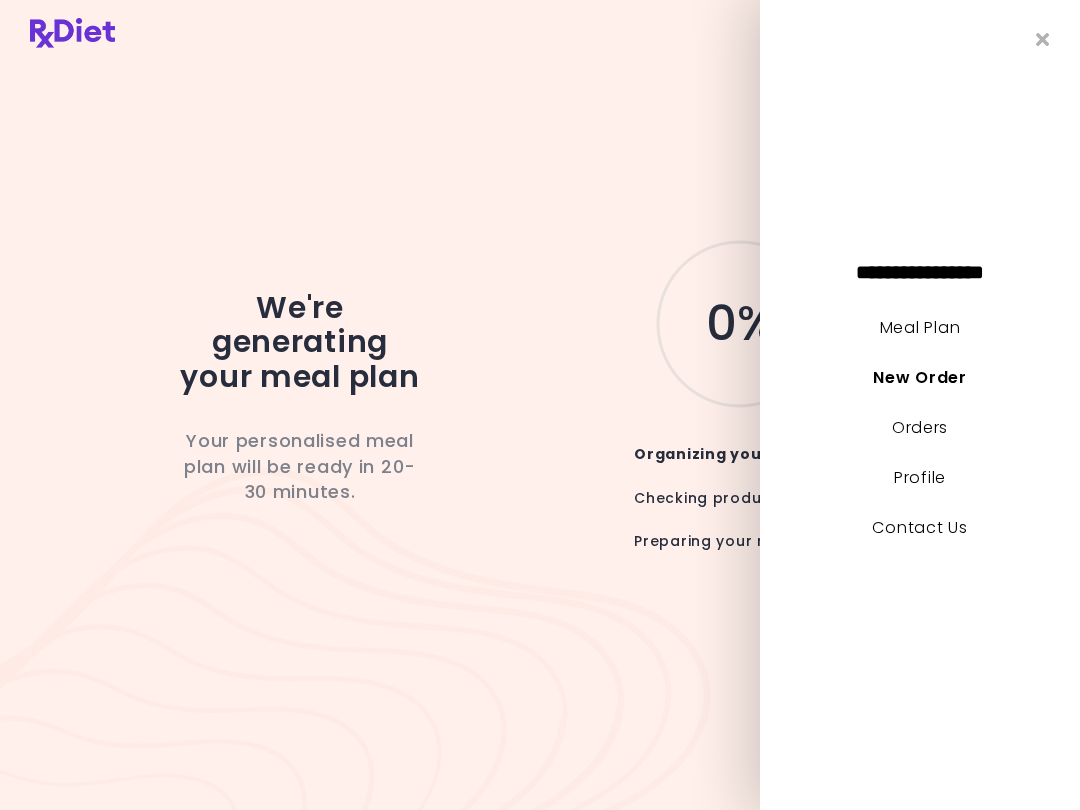 click on "Meal Plan" at bounding box center [920, 327] 